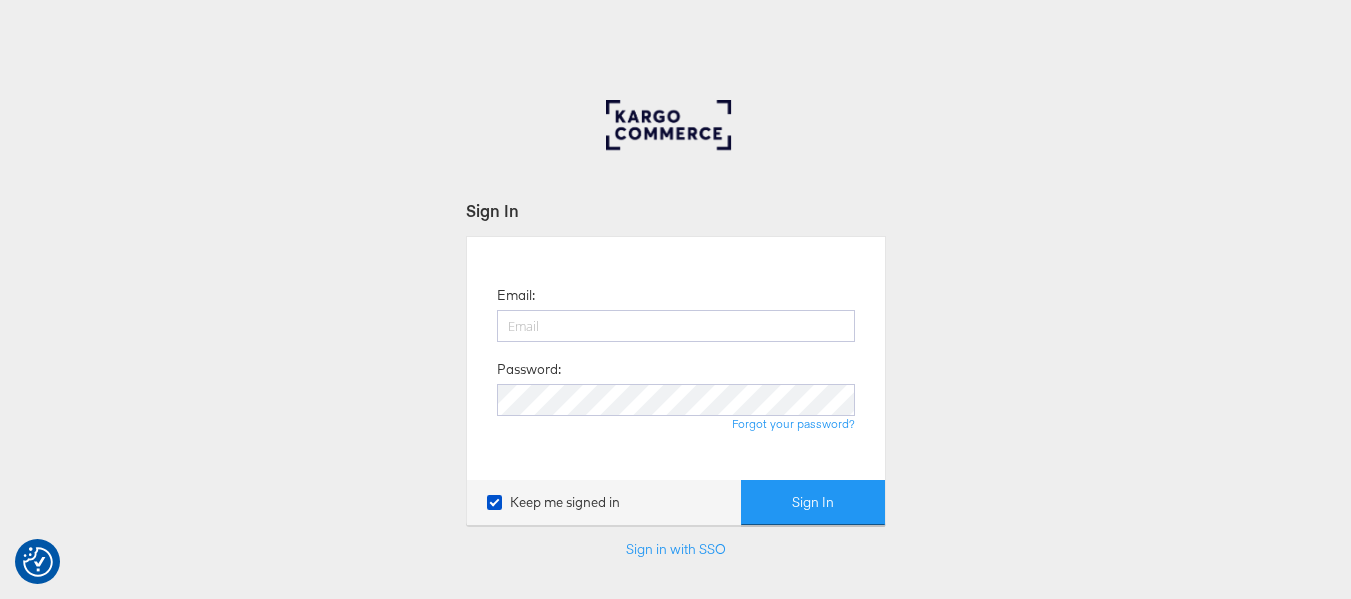 scroll, scrollTop: 0, scrollLeft: 0, axis: both 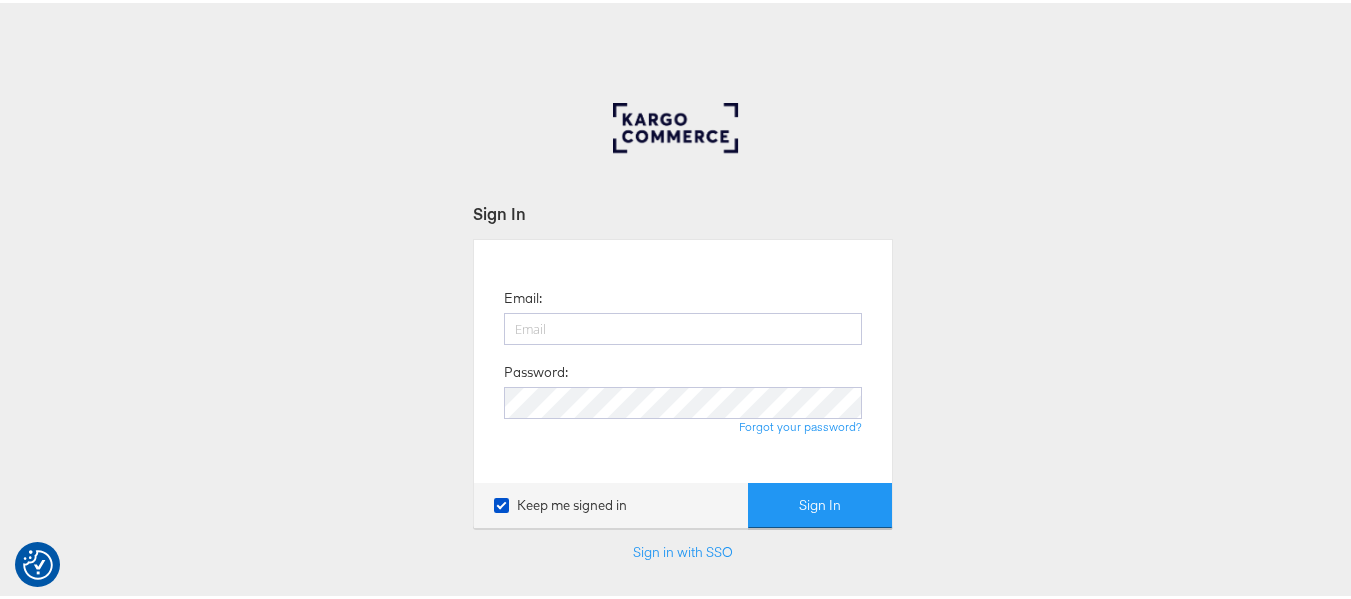 type on "[USERNAME]@[DOMAIN]" 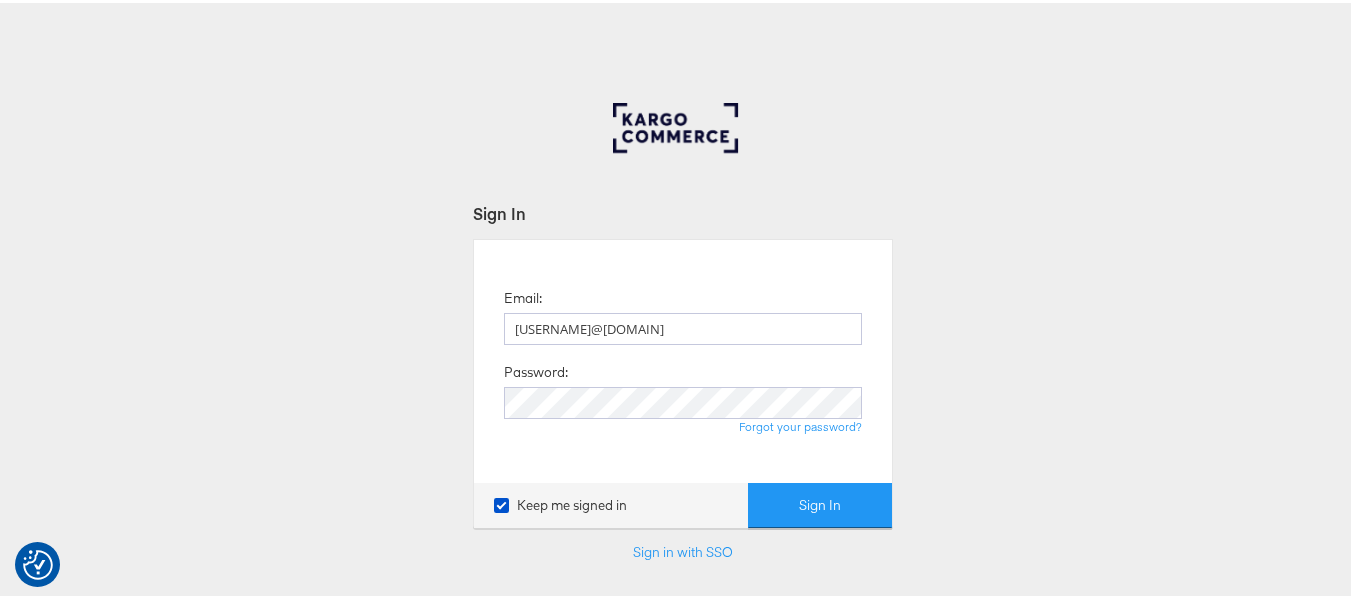 click on "Sign In" at bounding box center (820, 502) 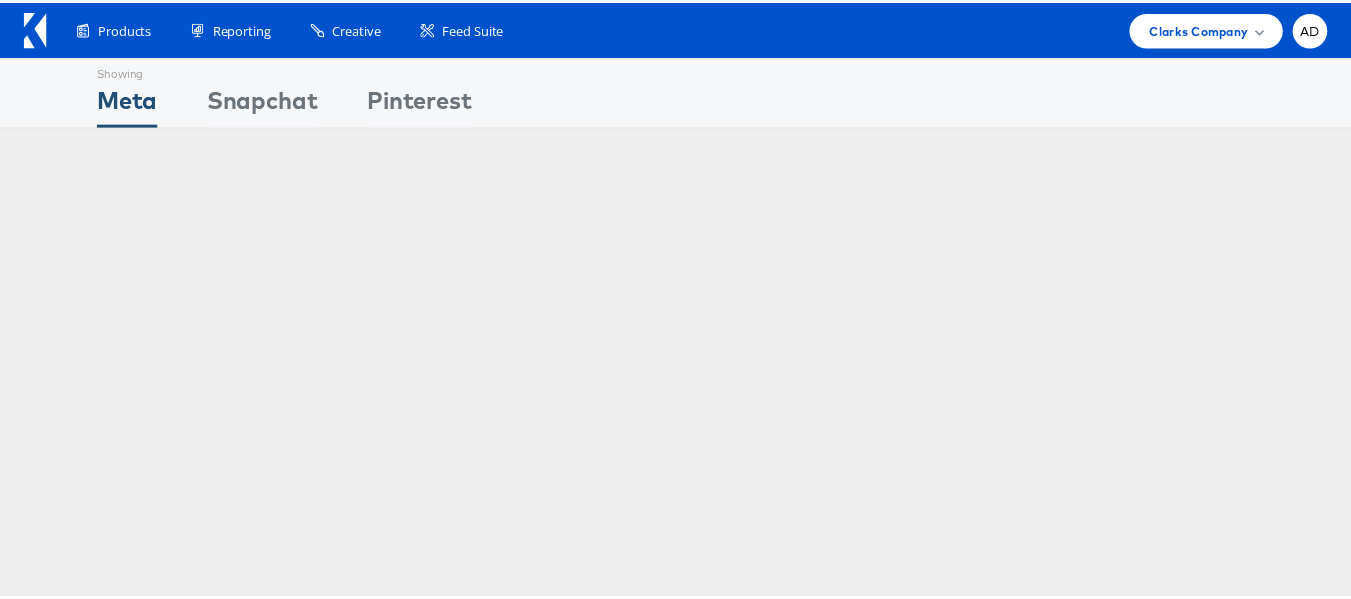 scroll, scrollTop: 0, scrollLeft: 0, axis: both 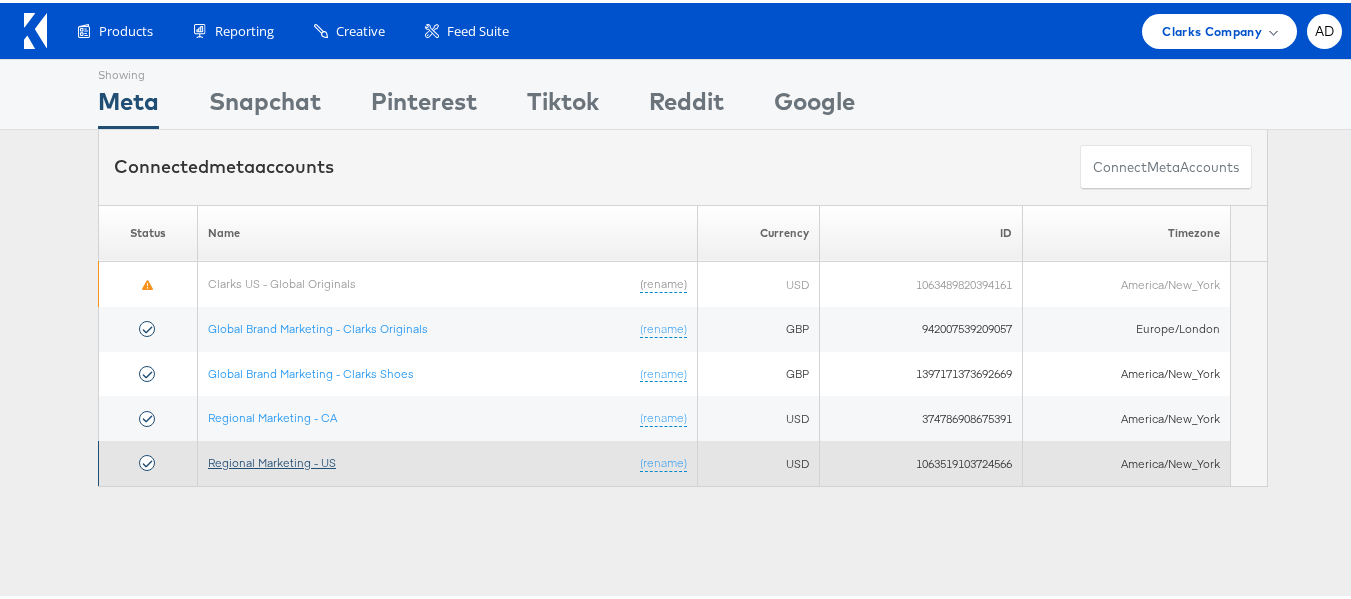 drag, startPoint x: 205, startPoint y: 1, endPoint x: 273, endPoint y: 464, distance: 467.9669 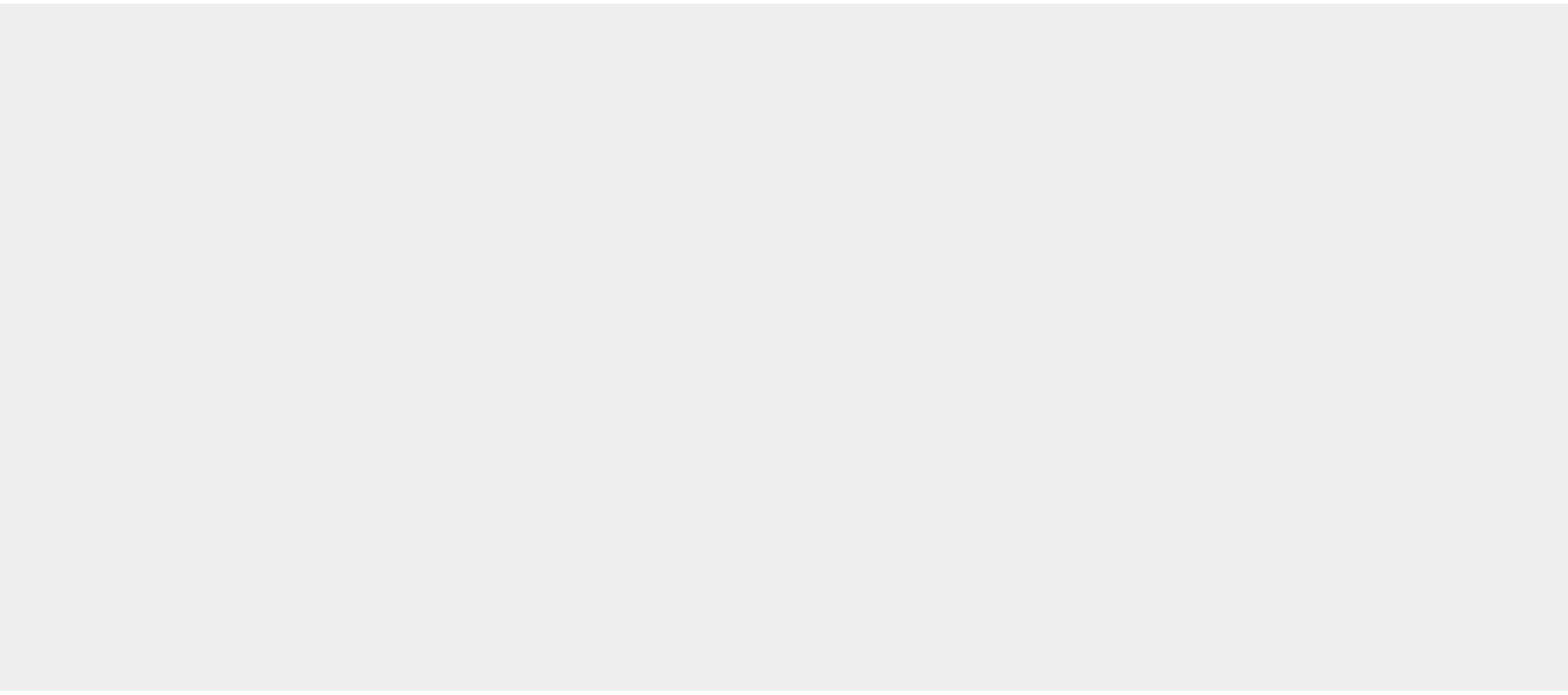 scroll, scrollTop: 0, scrollLeft: 0, axis: both 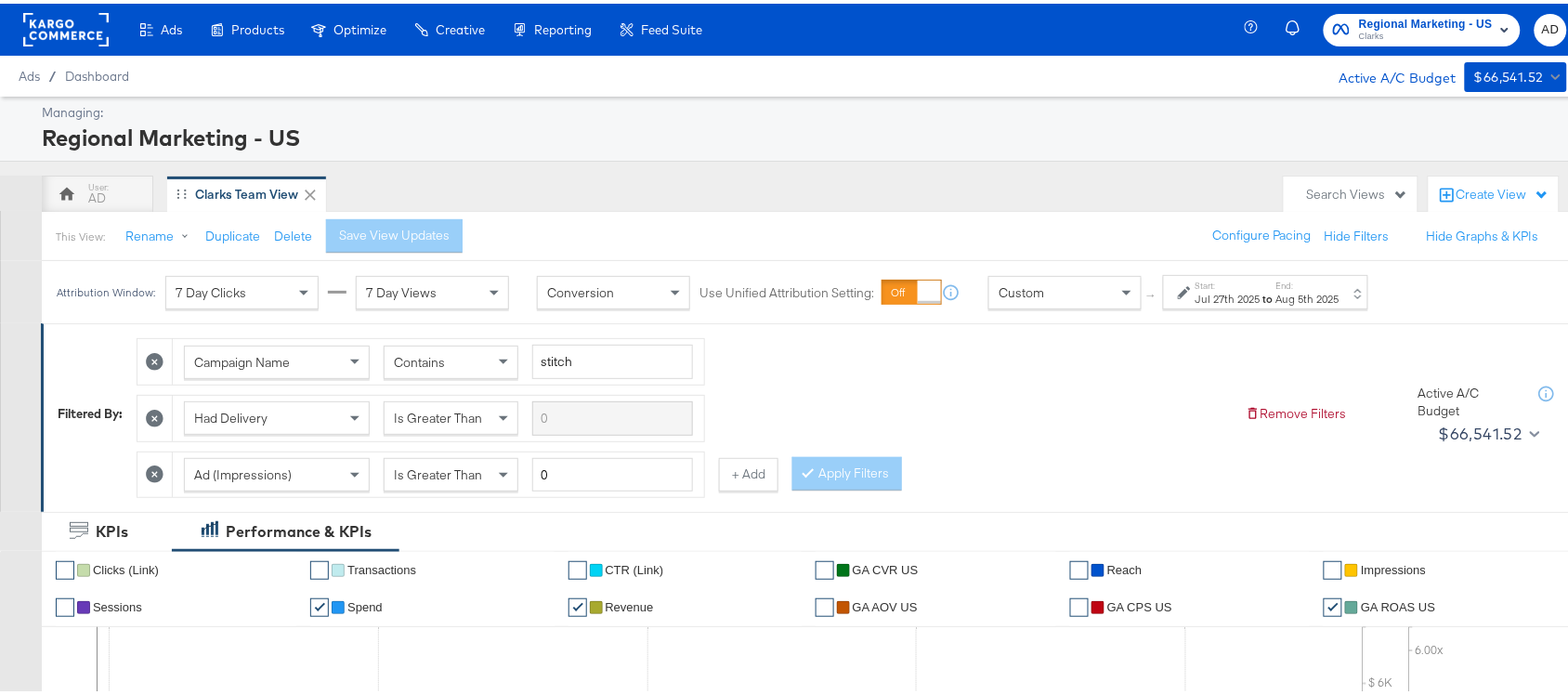 click on "Aug 5th 2025" at bounding box center [1308, 295] 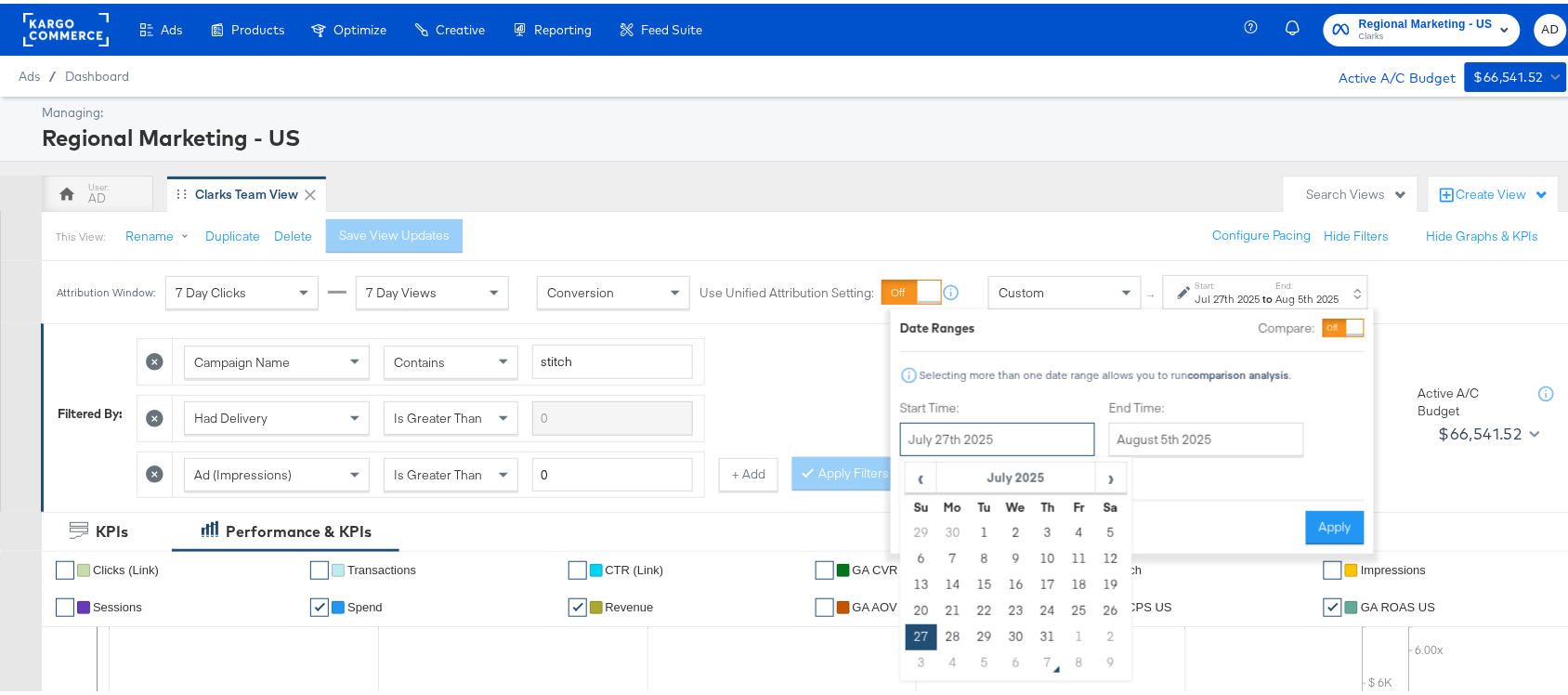 click on "July 27th 2025" at bounding box center [998, 436] 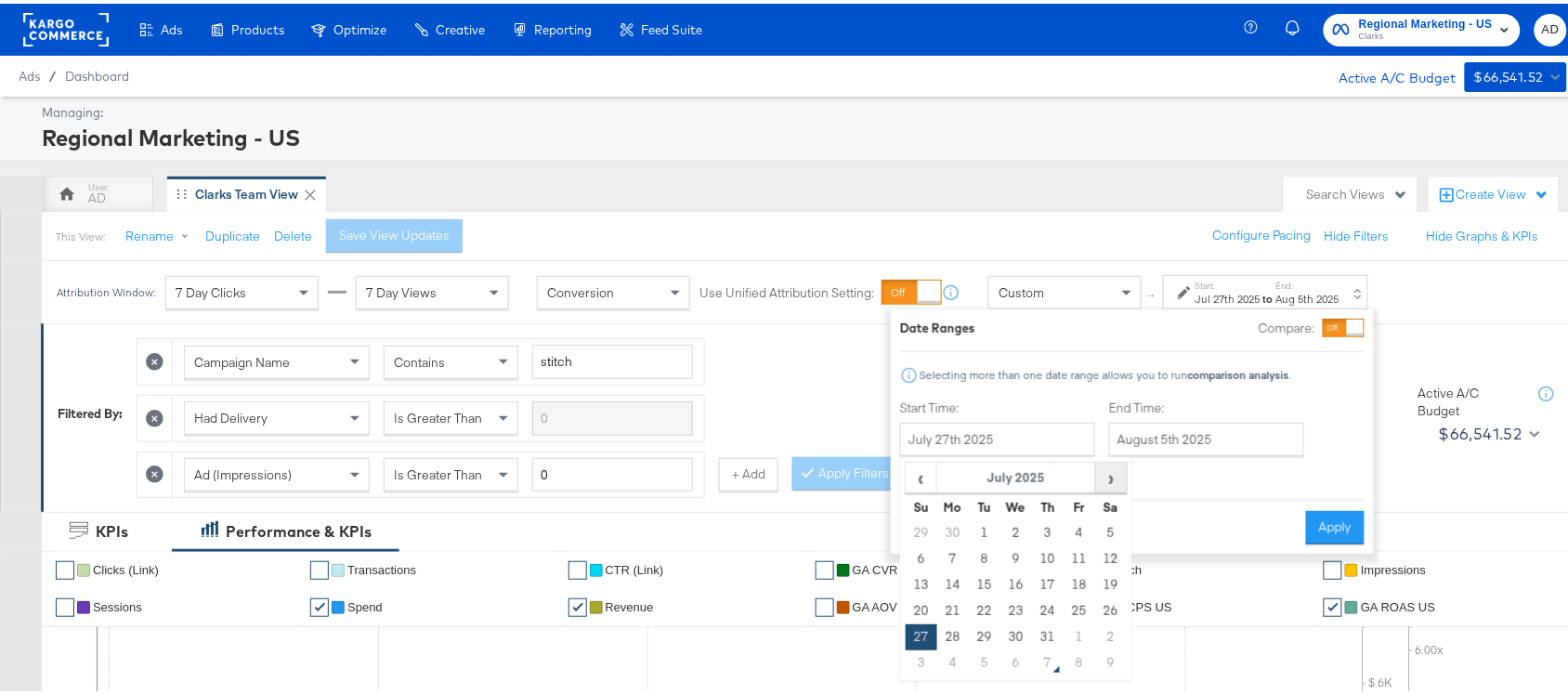 click on "›" at bounding box center [1111, 474] 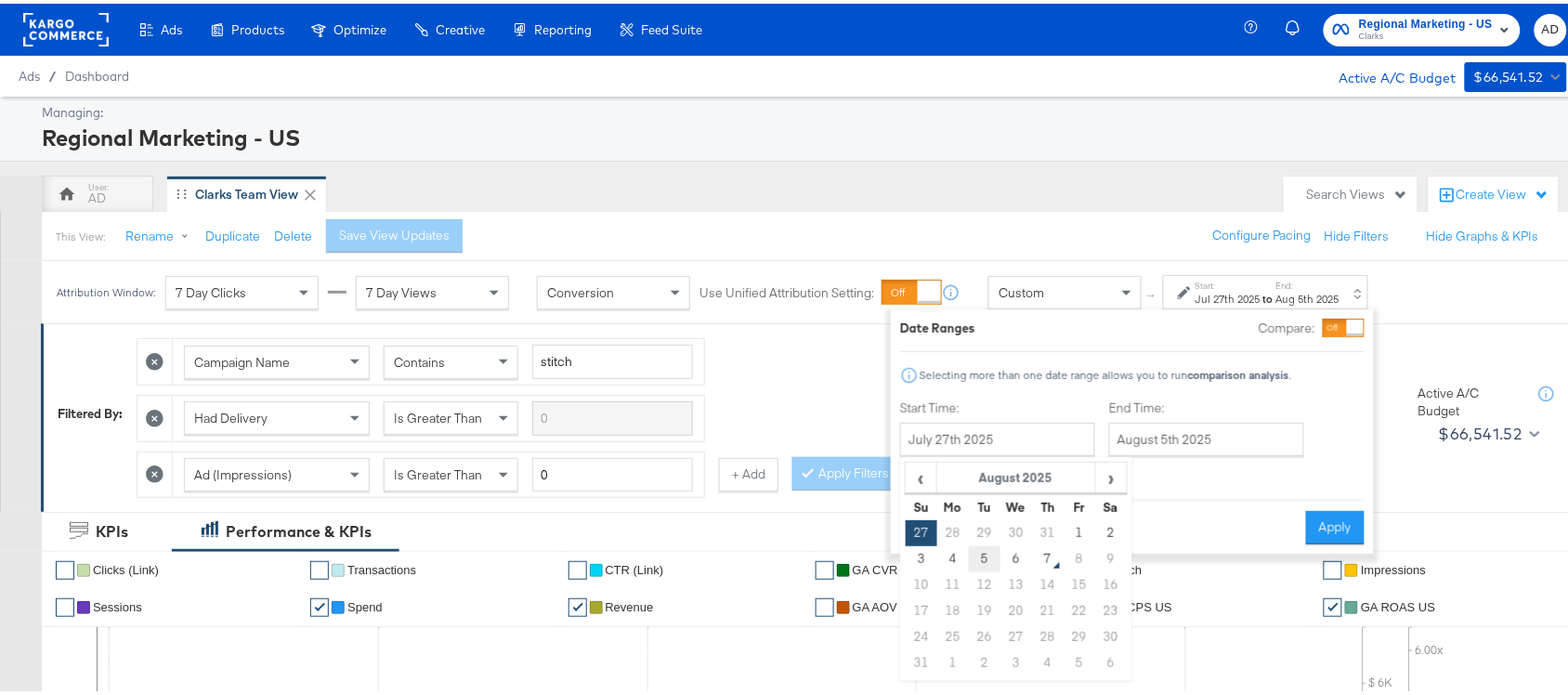 click on "5" at bounding box center (985, 556) 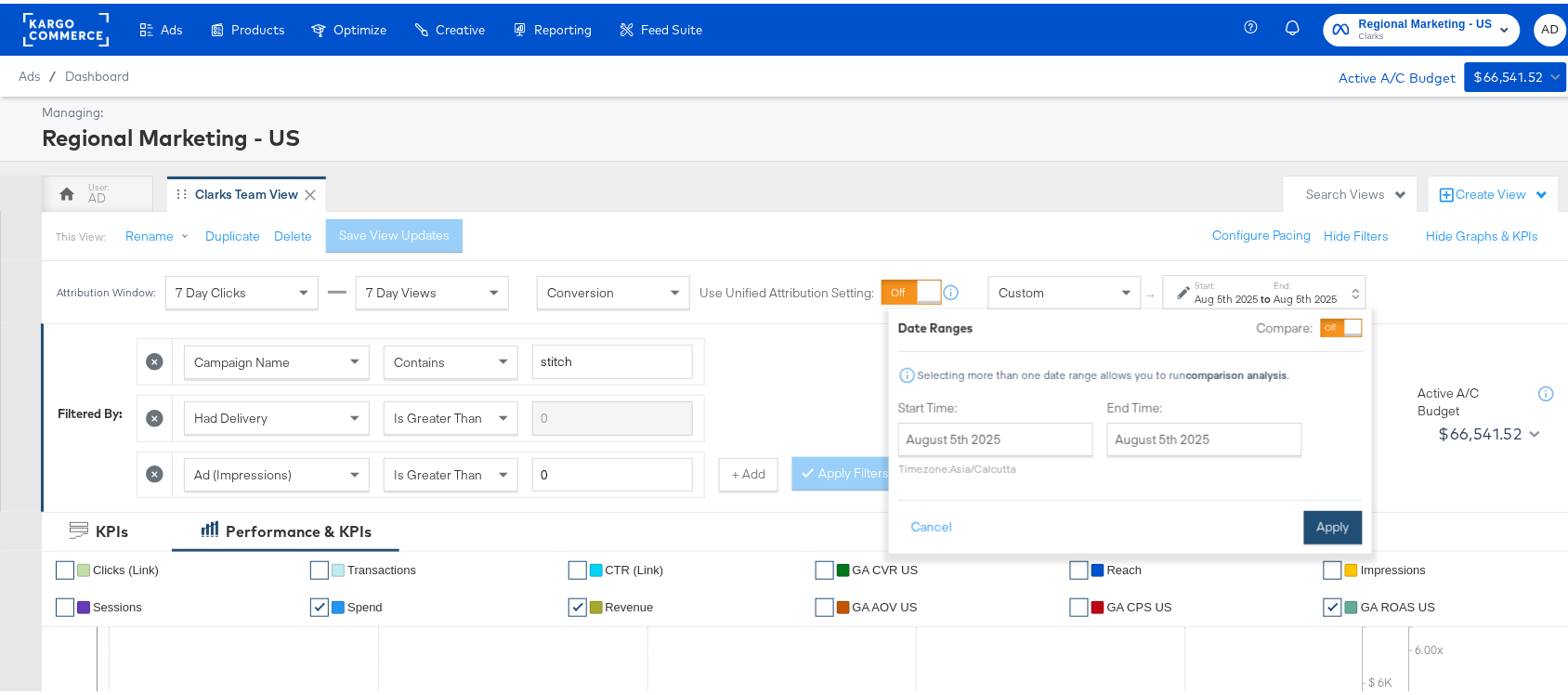 click on "Apply" at bounding box center [1333, 524] 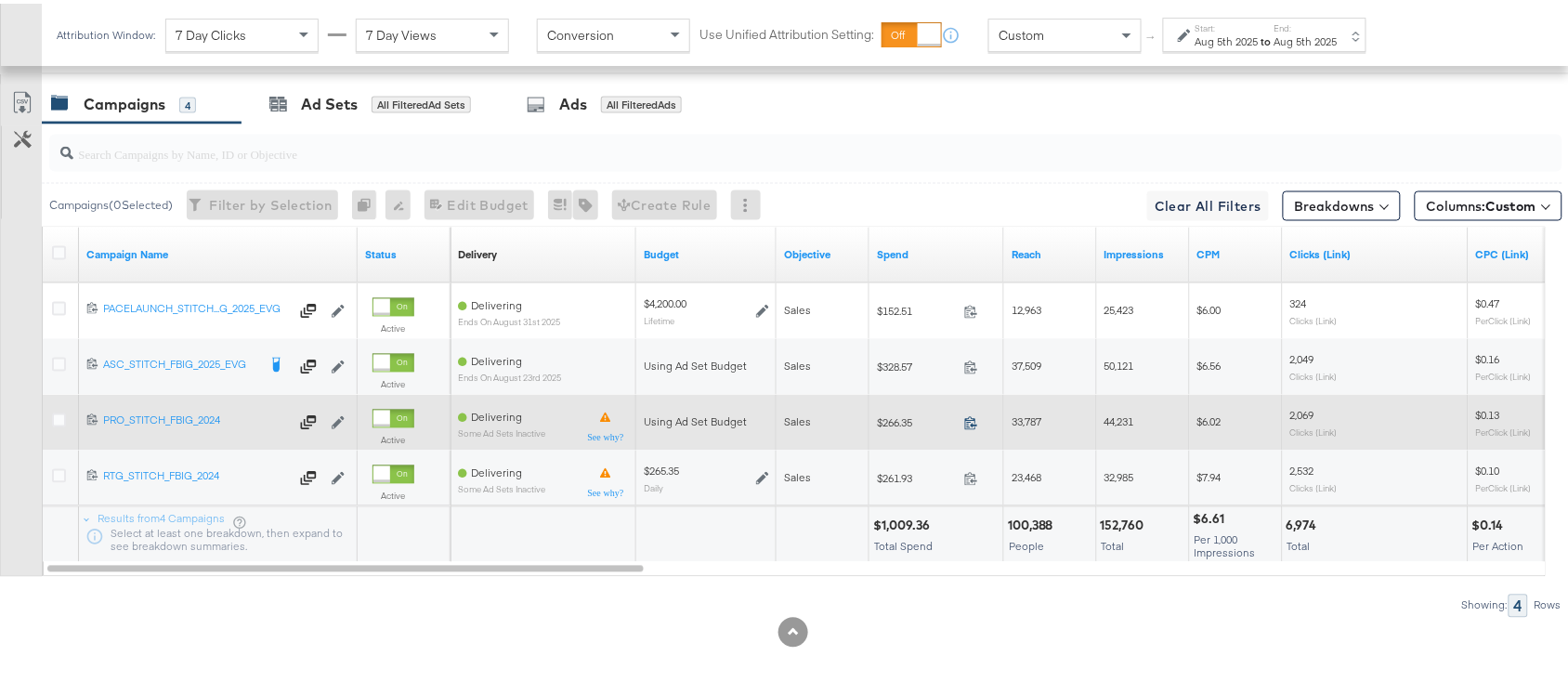 scroll, scrollTop: 1024, scrollLeft: 0, axis: vertical 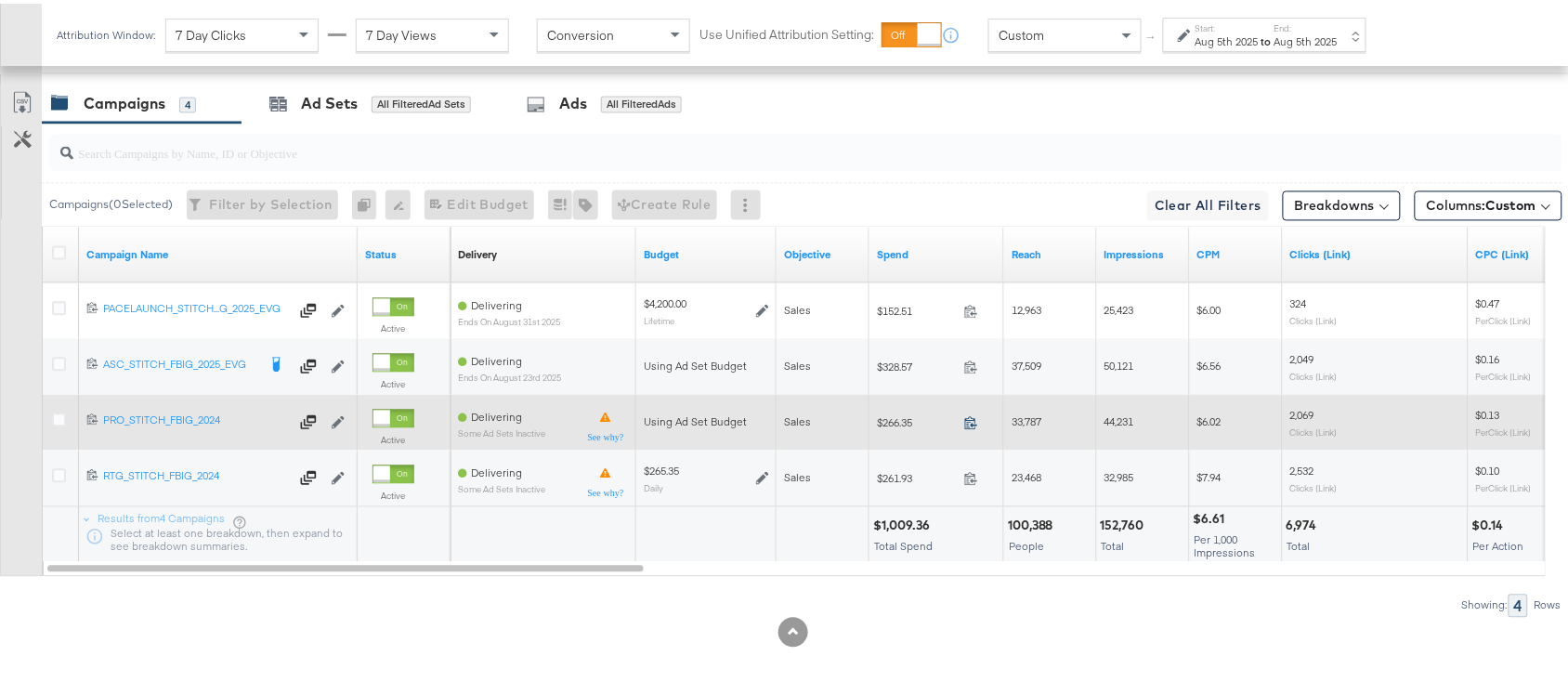 click 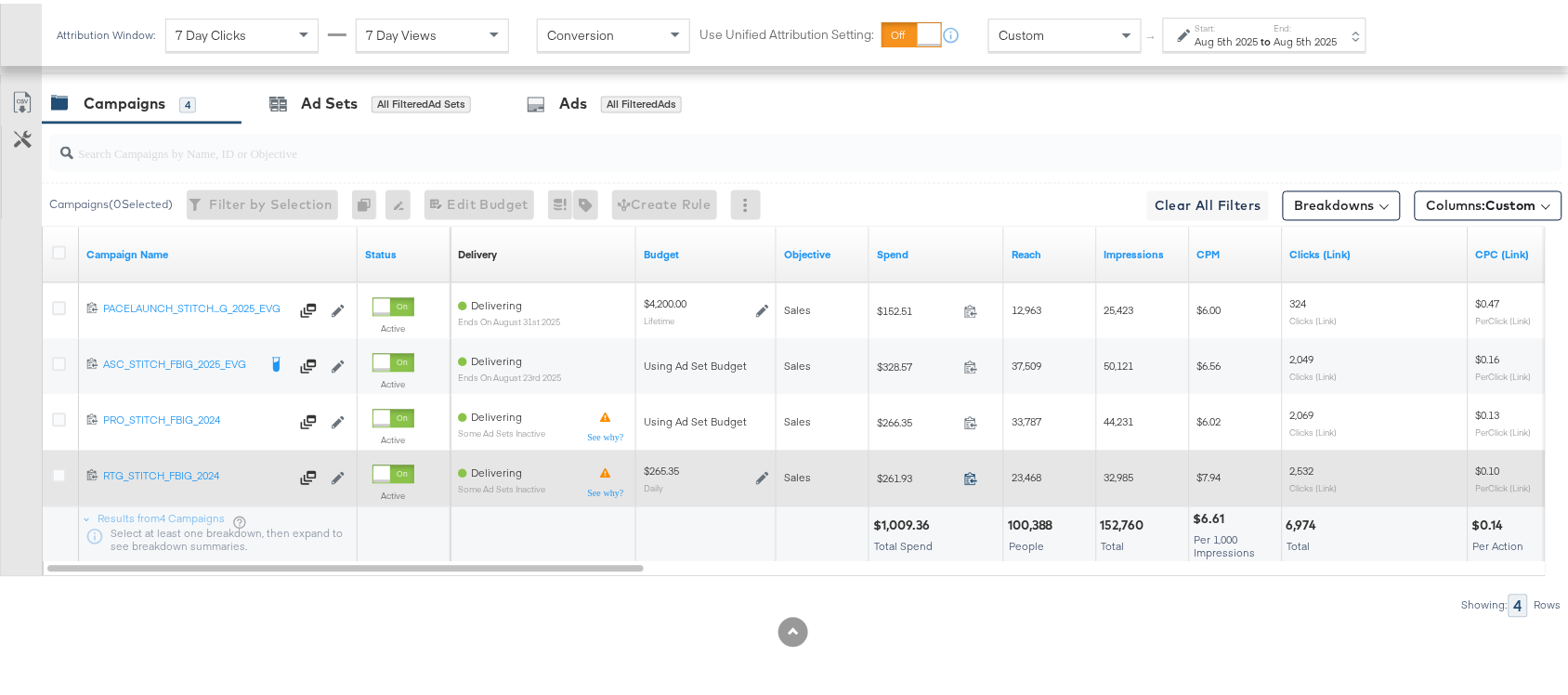 click 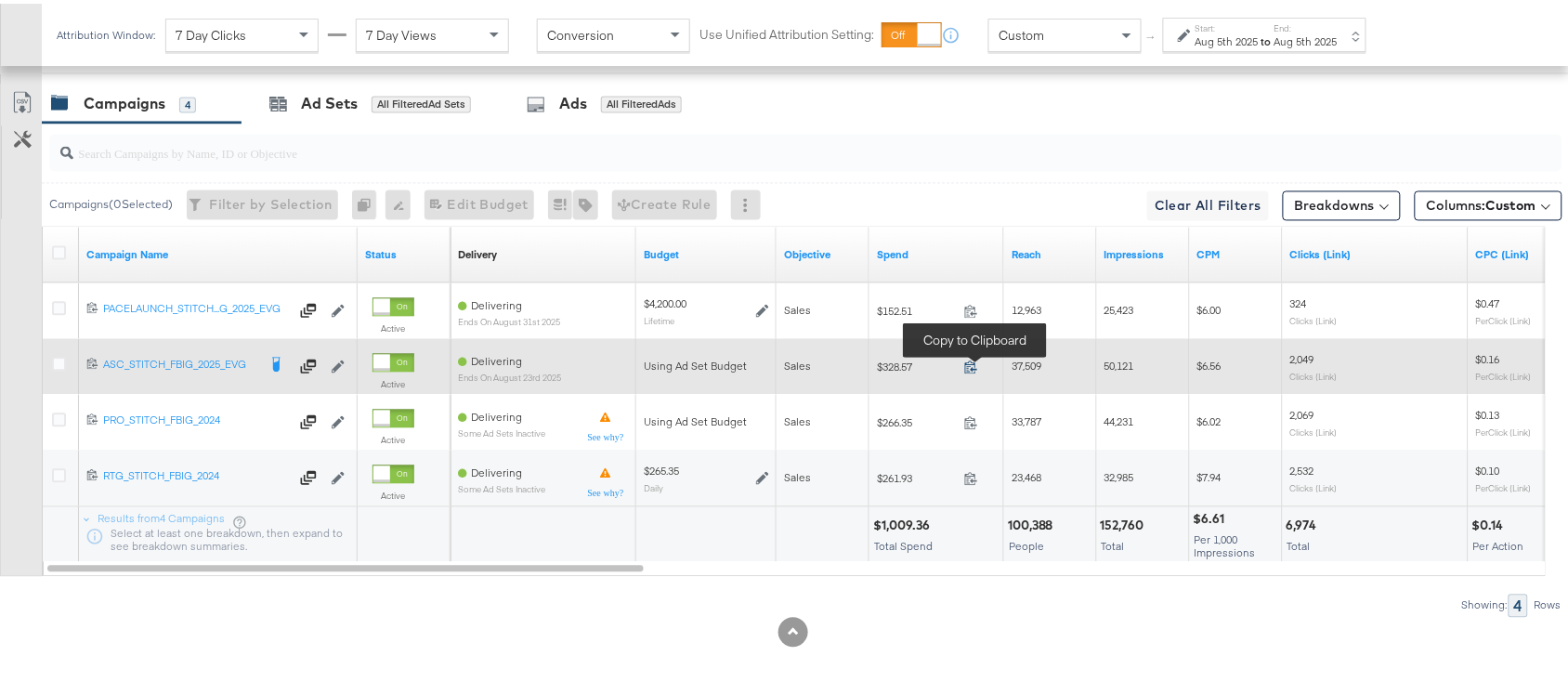 click 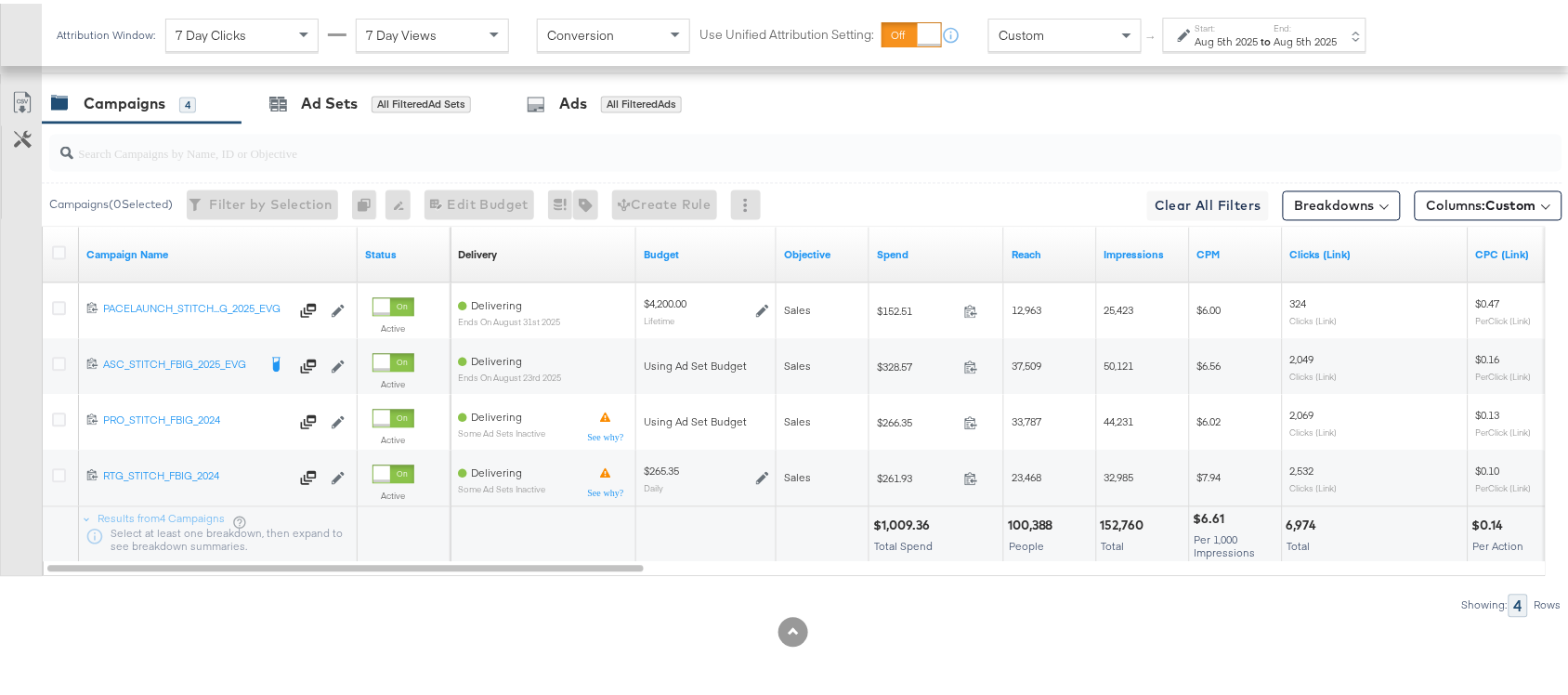 click on "End:" at bounding box center (1306, 24) 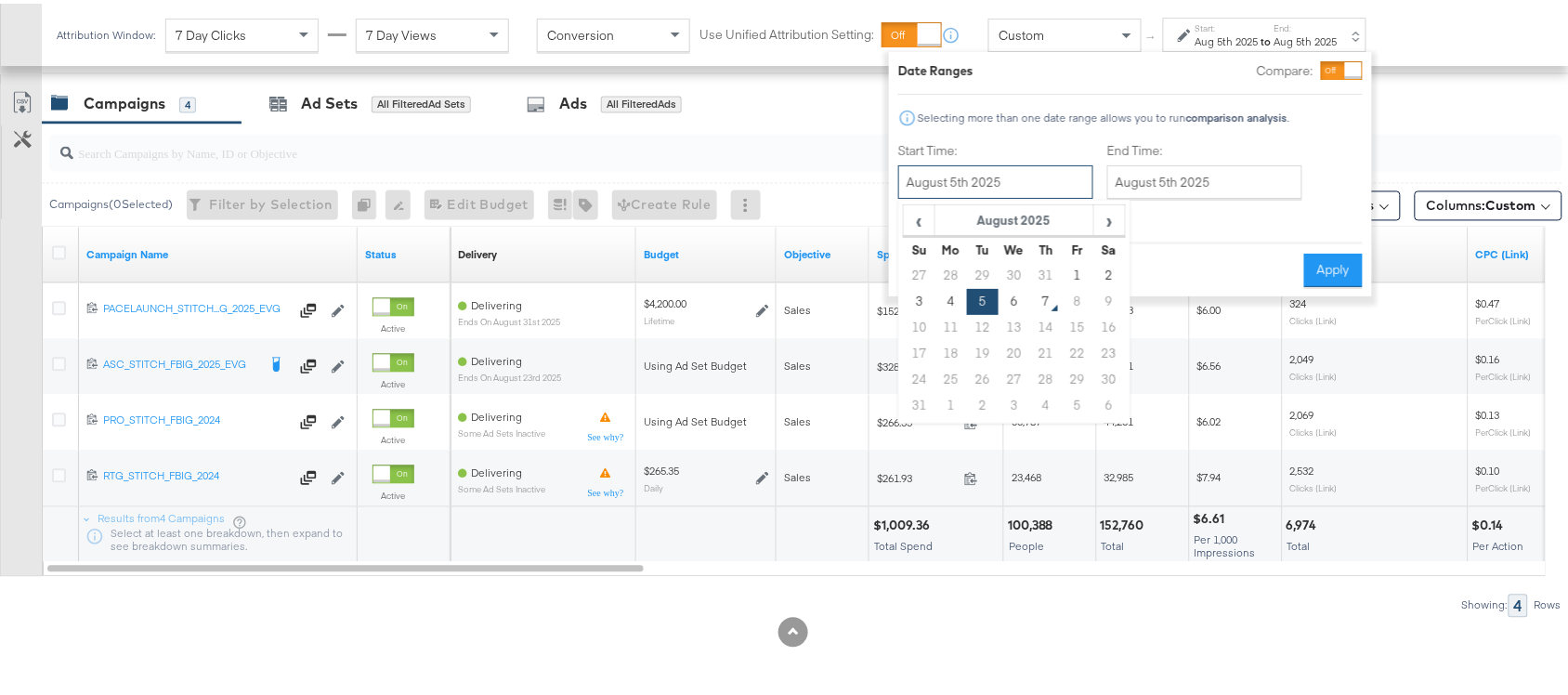 click on "August 5th 2025" at bounding box center (996, 178) 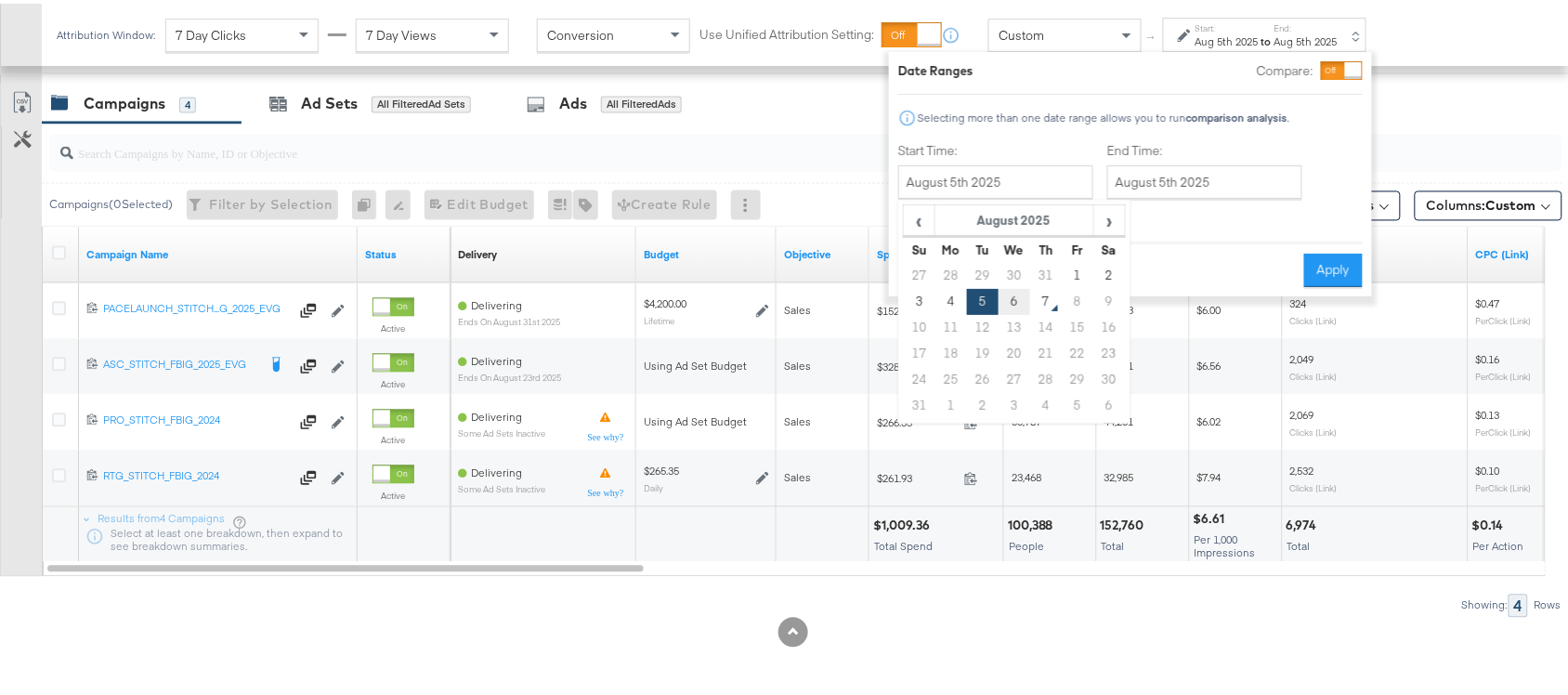 click on "6" at bounding box center (1014, 298) 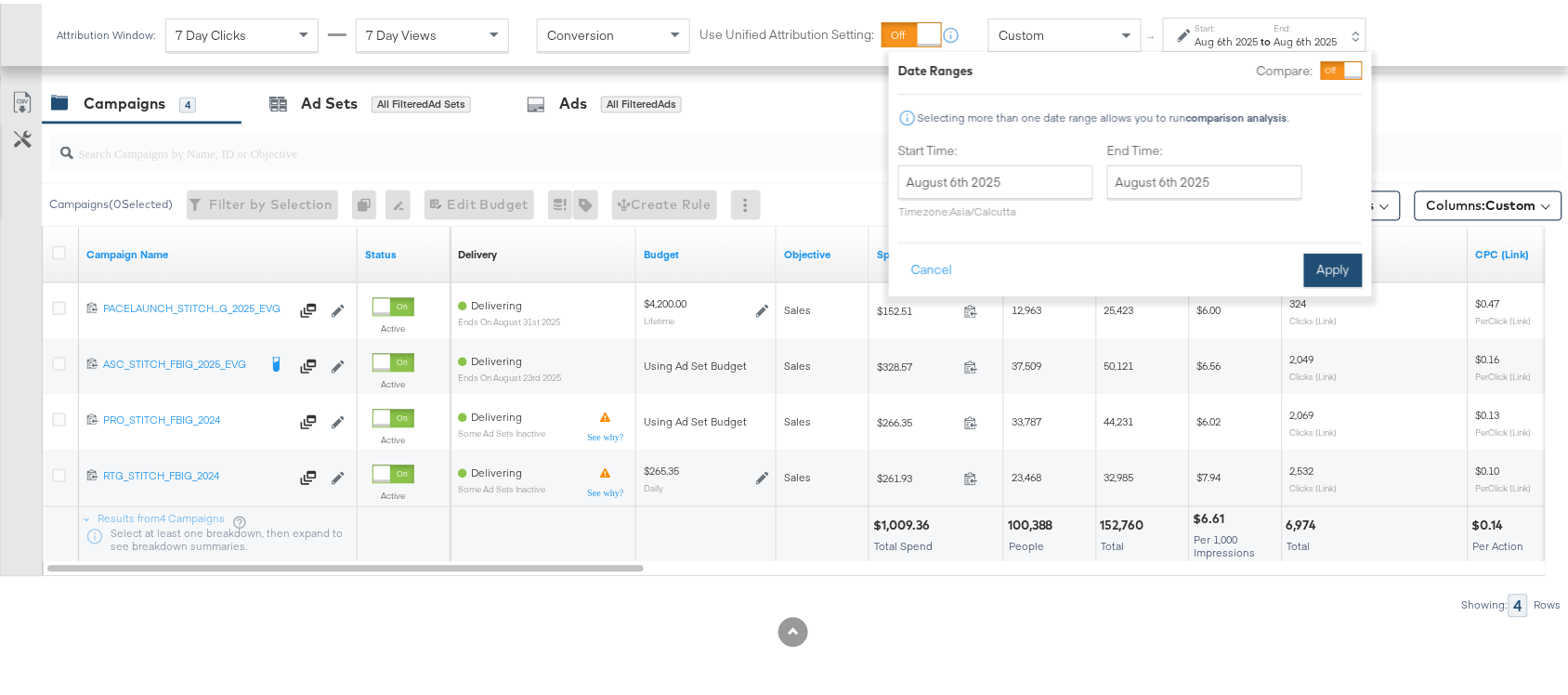 click on "Apply" at bounding box center (1333, 267) 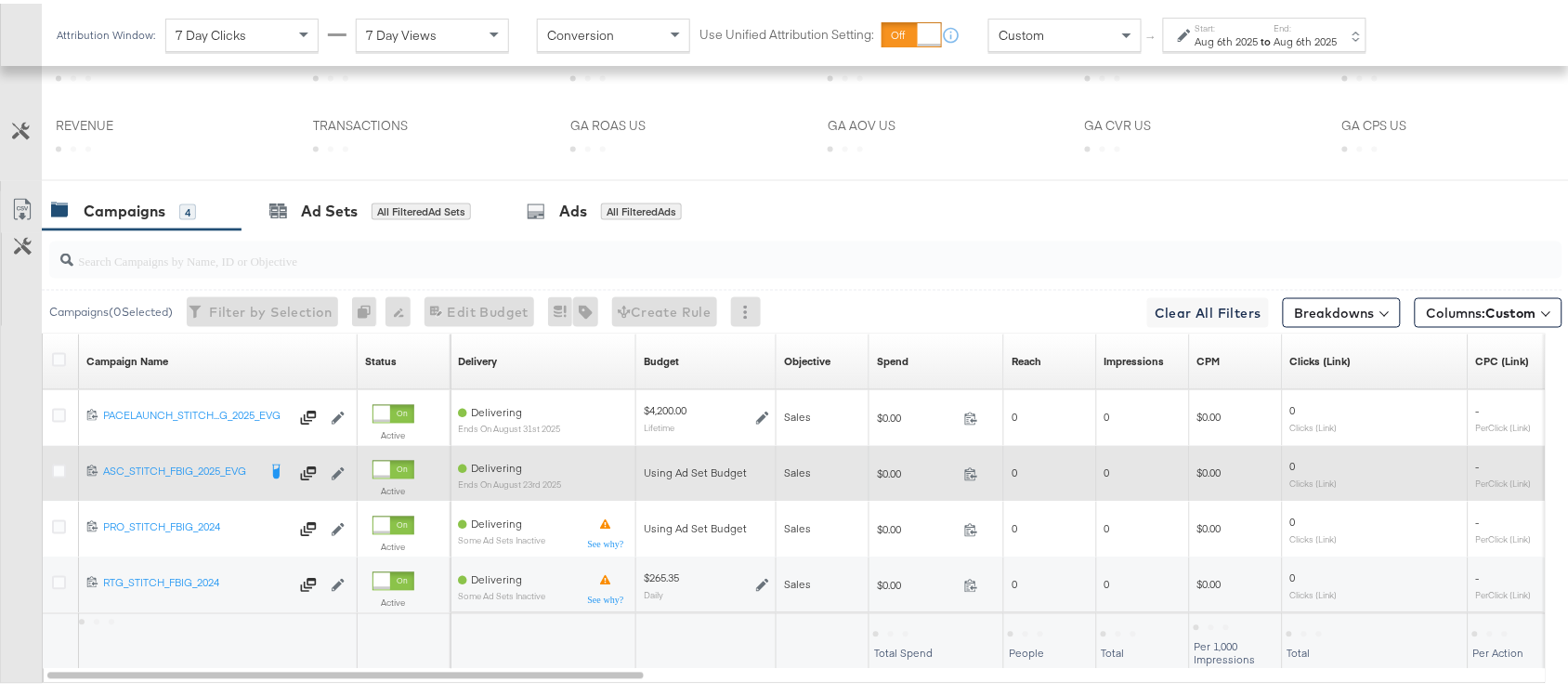 scroll, scrollTop: 843, scrollLeft: 0, axis: vertical 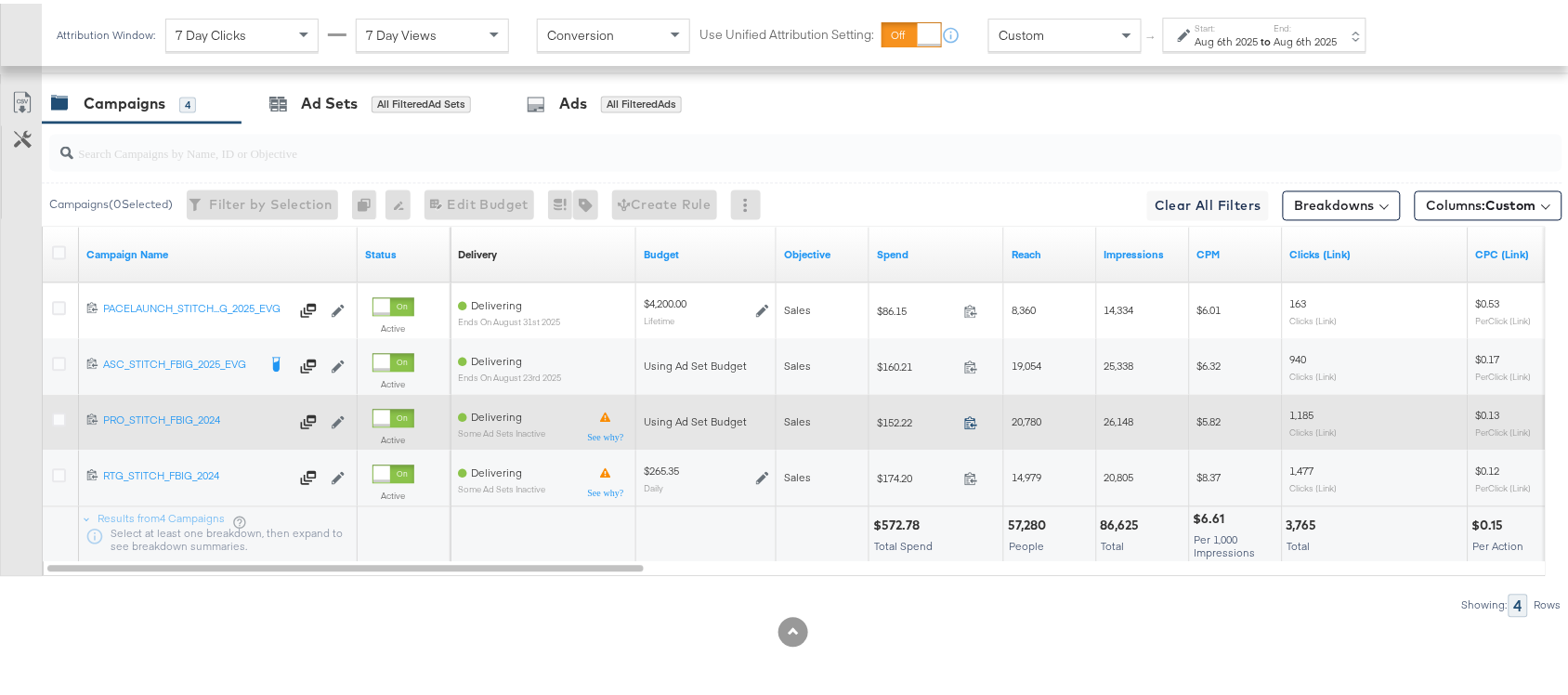 click at bounding box center [976, 422] 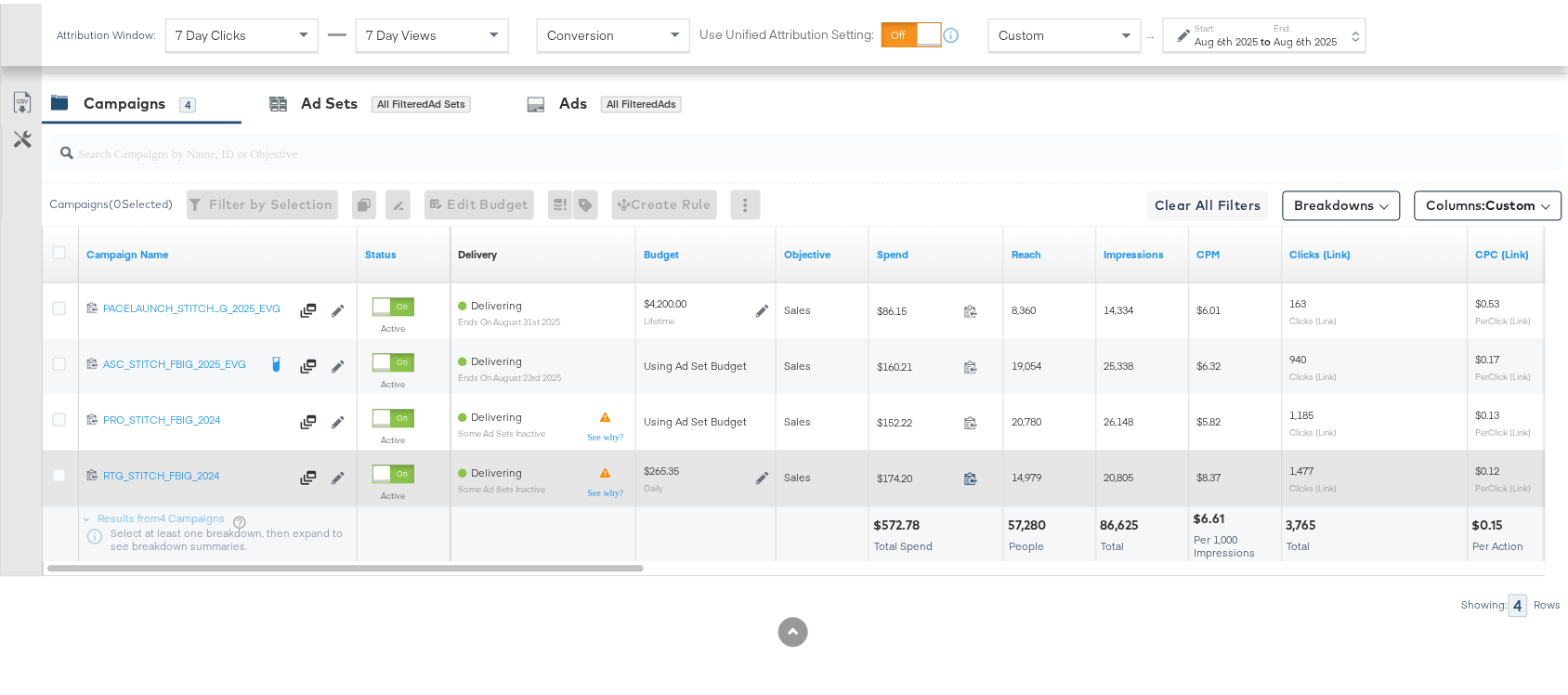 click 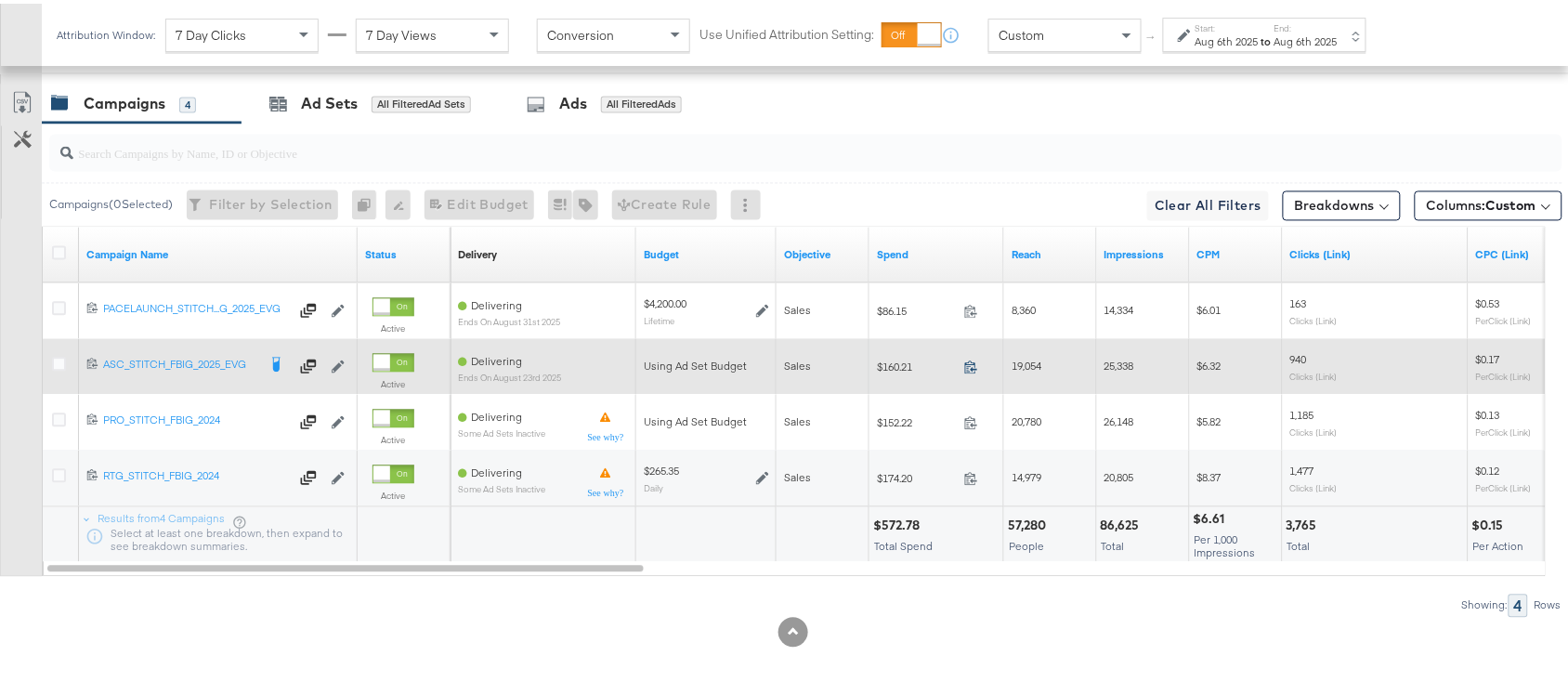 click 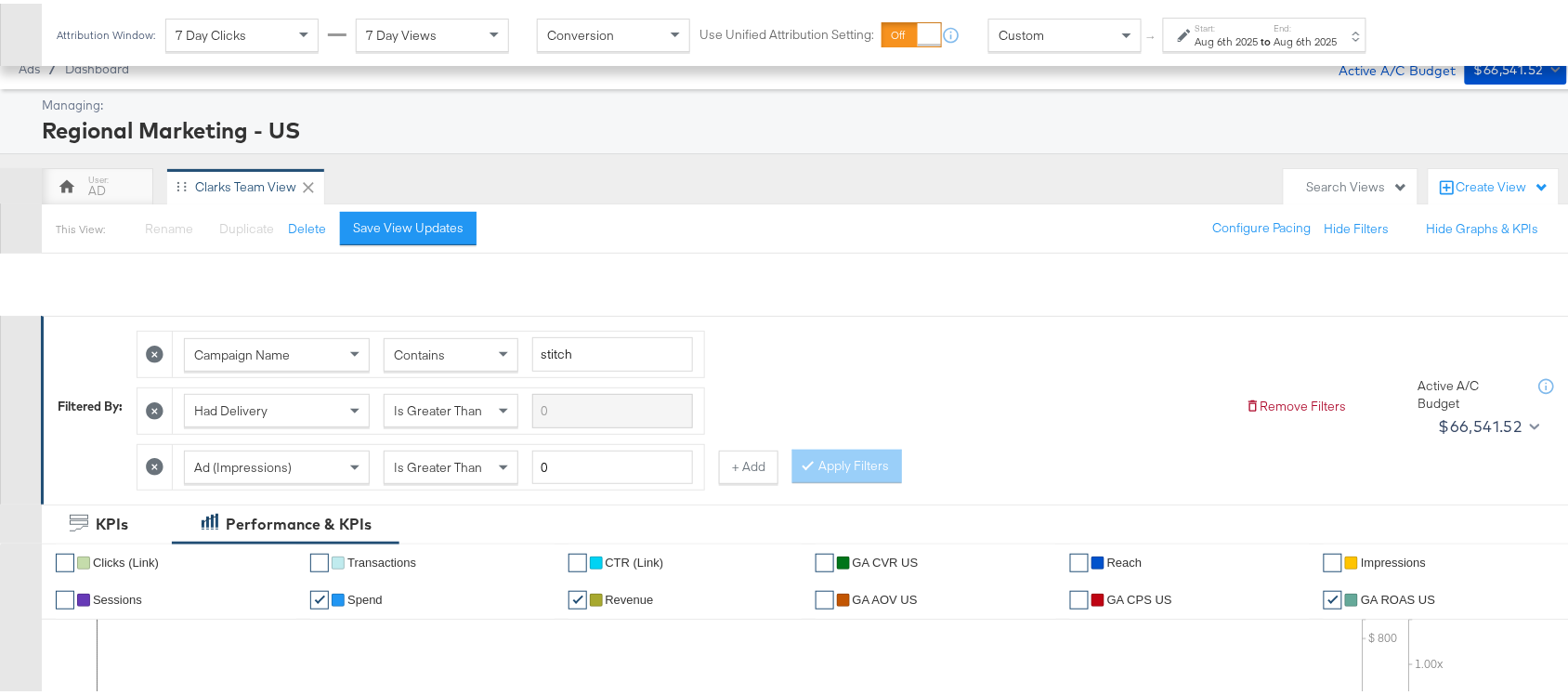 scroll, scrollTop: 0, scrollLeft: 0, axis: both 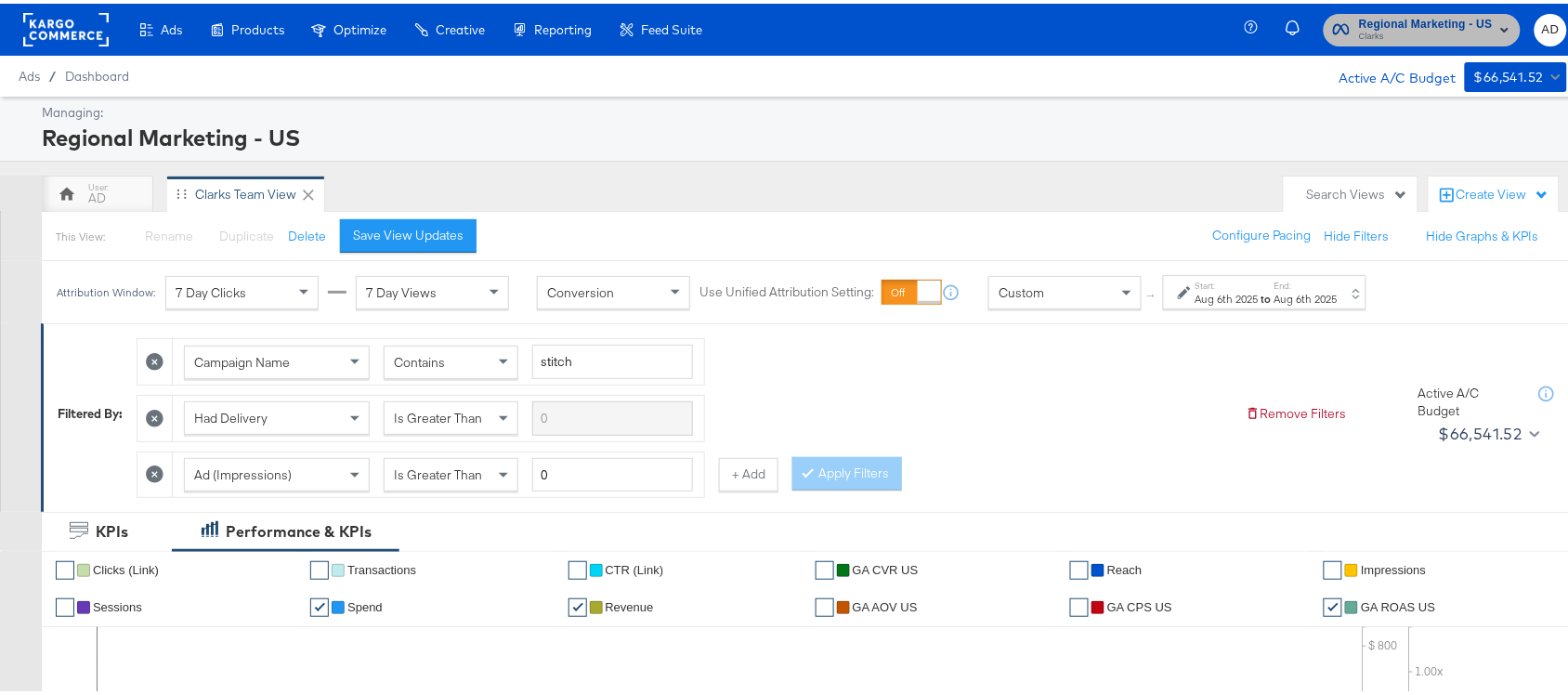 click on "Clarks" at bounding box center [1426, 33] 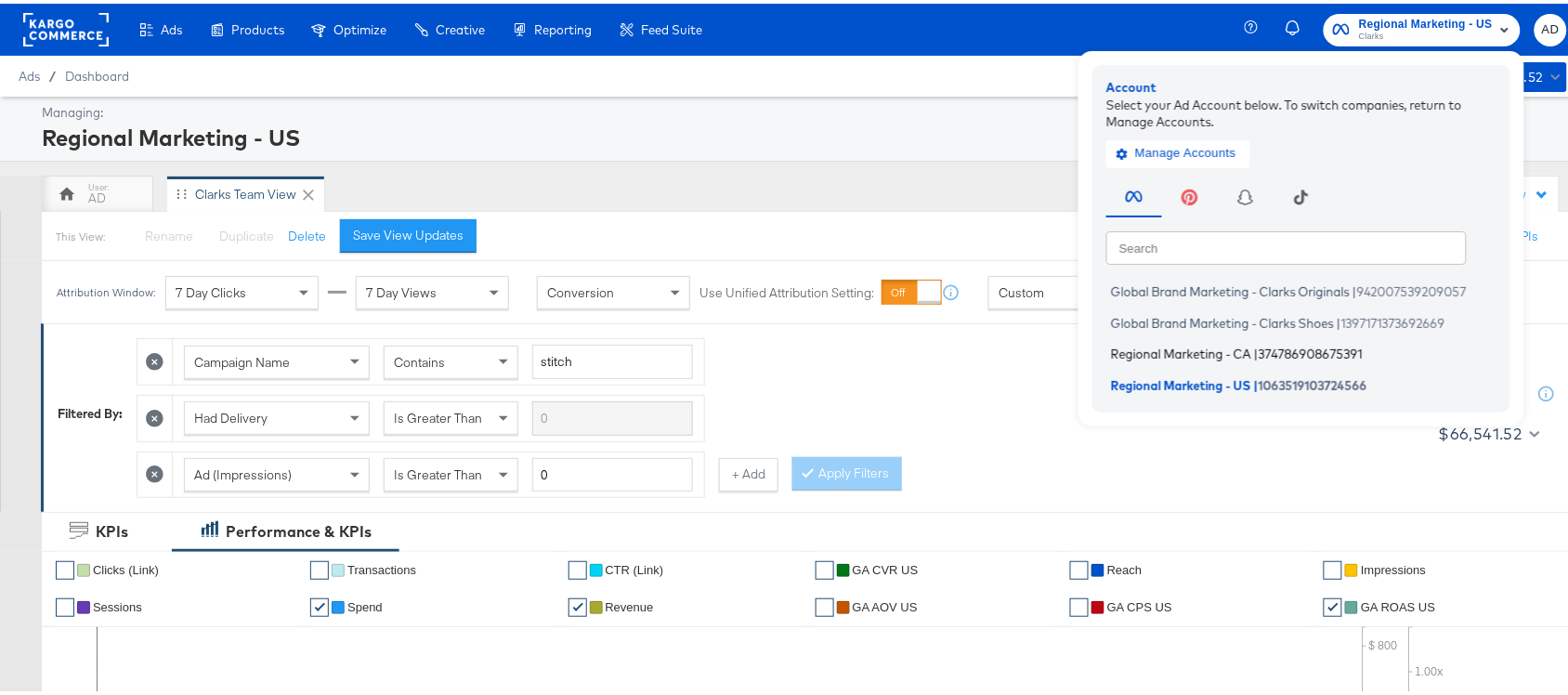 click on "Regional Marketing - CA" at bounding box center [1181, 350] 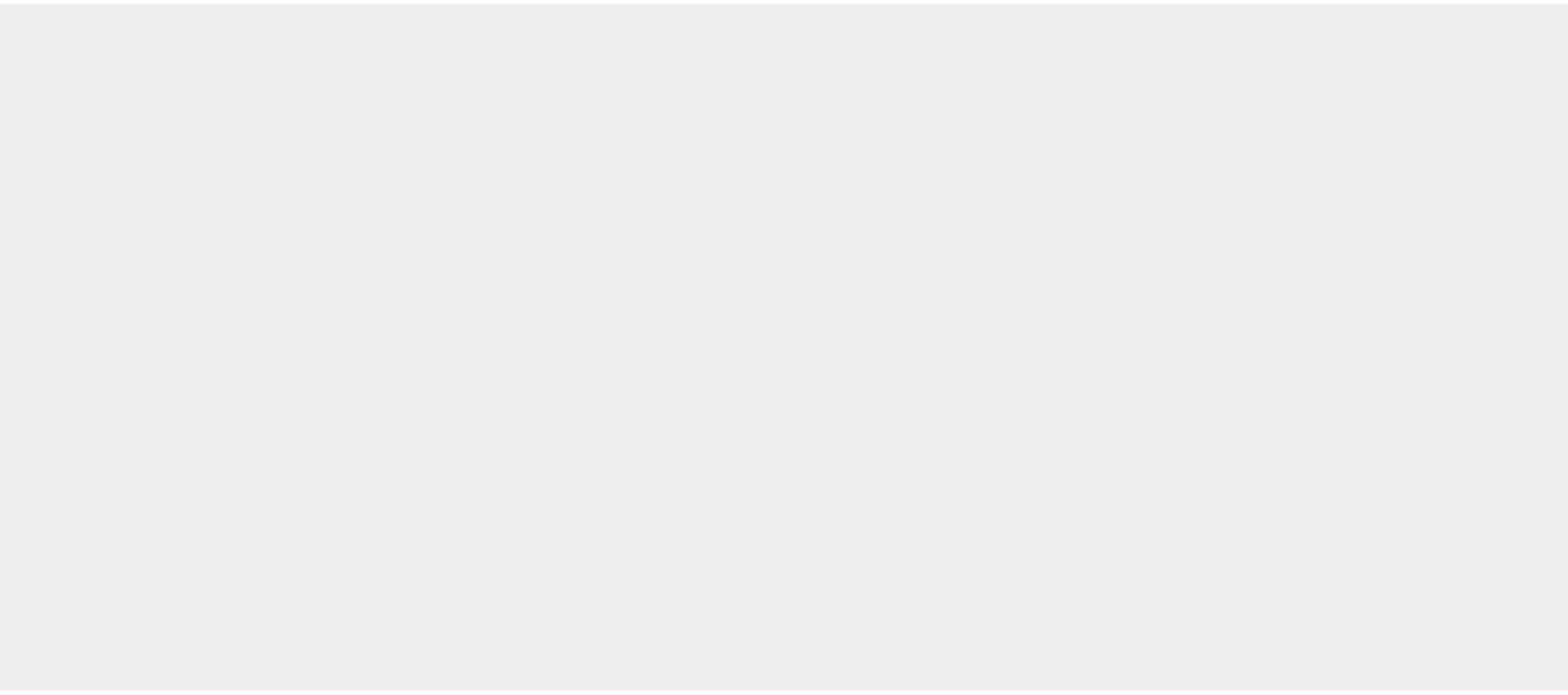 scroll, scrollTop: 0, scrollLeft: 0, axis: both 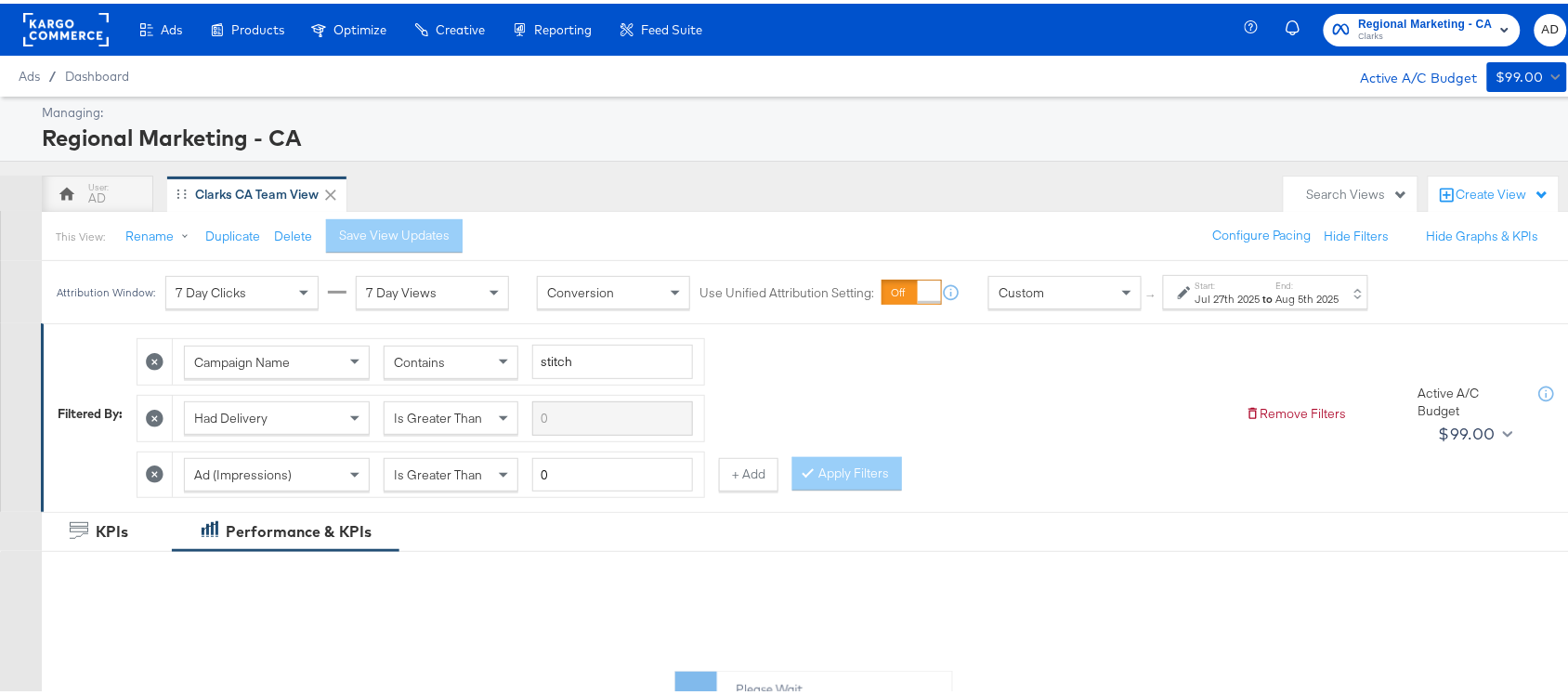 click on "Aug 5th 2025" at bounding box center (1308, 295) 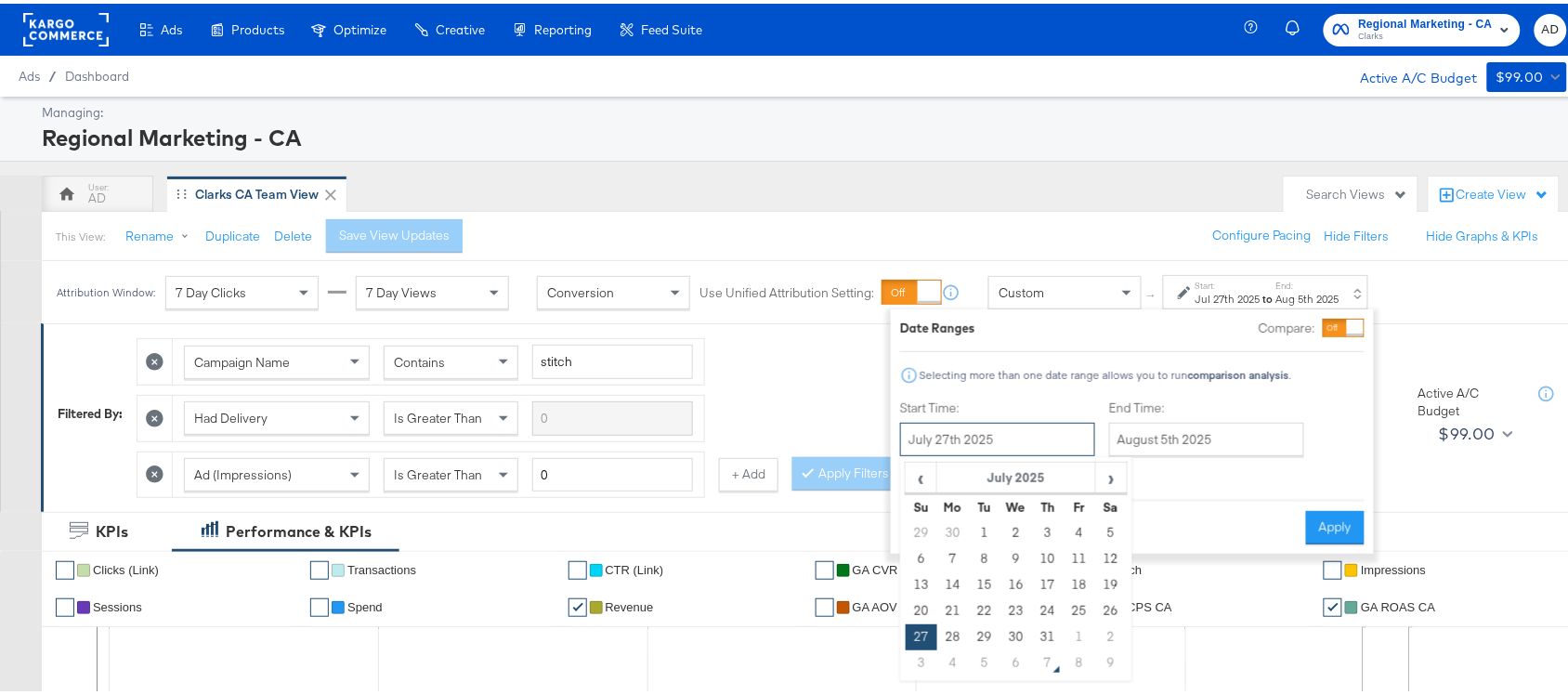 click on "July 27th 2025" at bounding box center [998, 436] 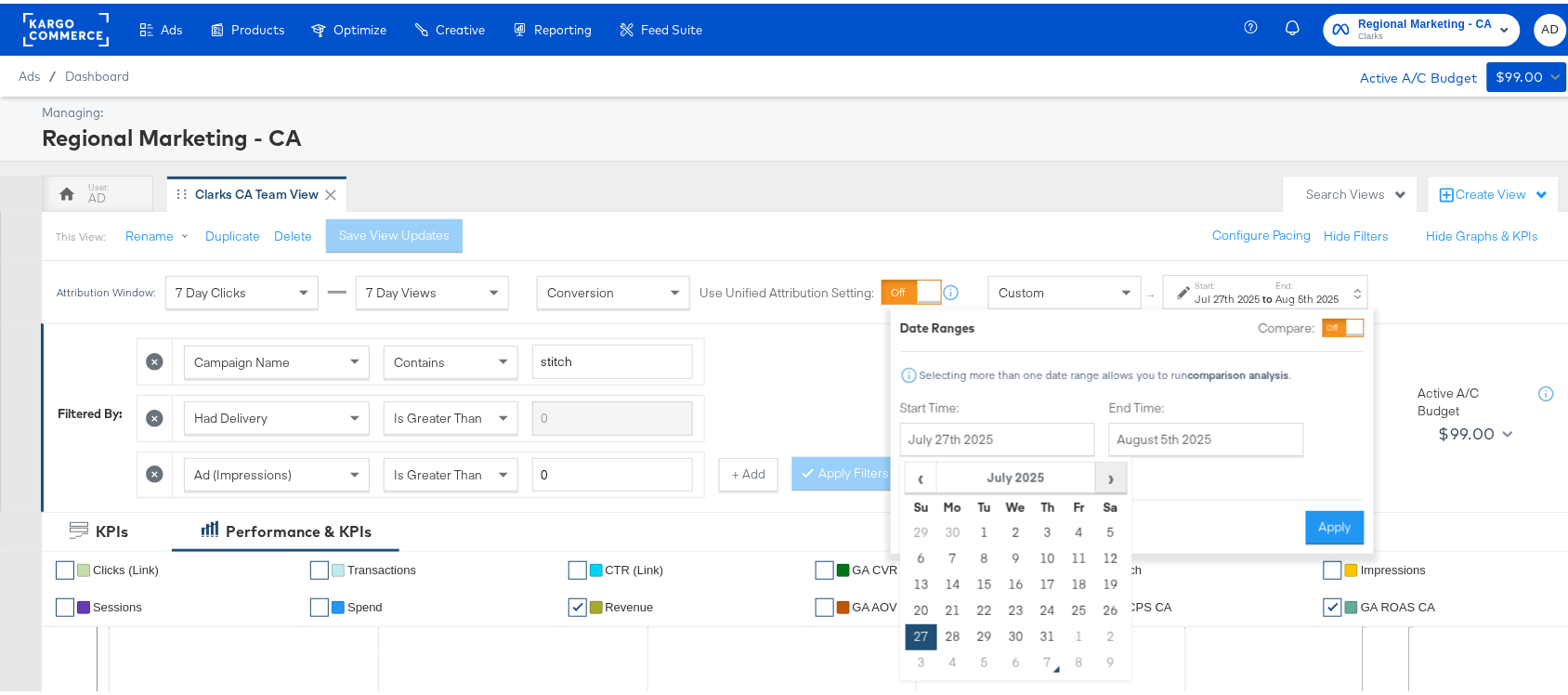 click on "›" at bounding box center [1111, 474] 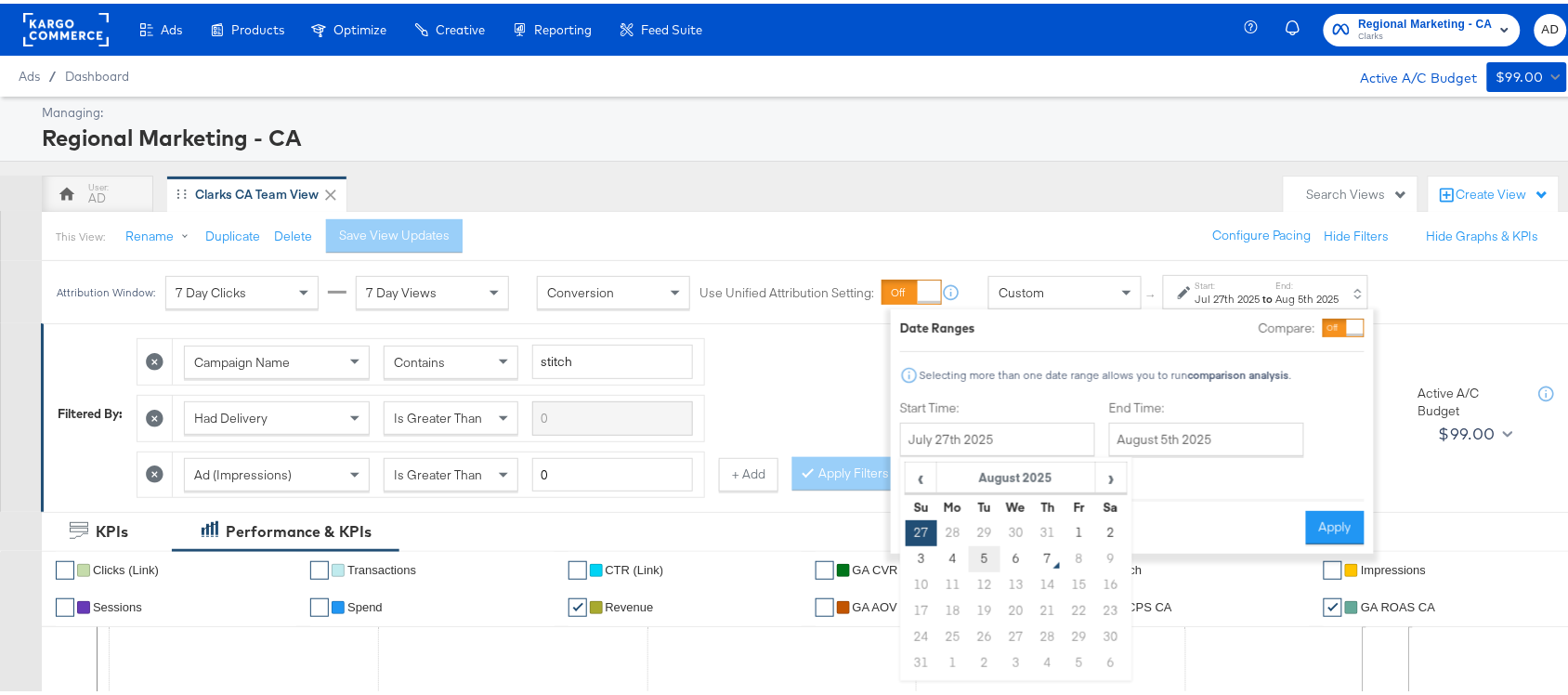 click on "5" at bounding box center [985, 556] 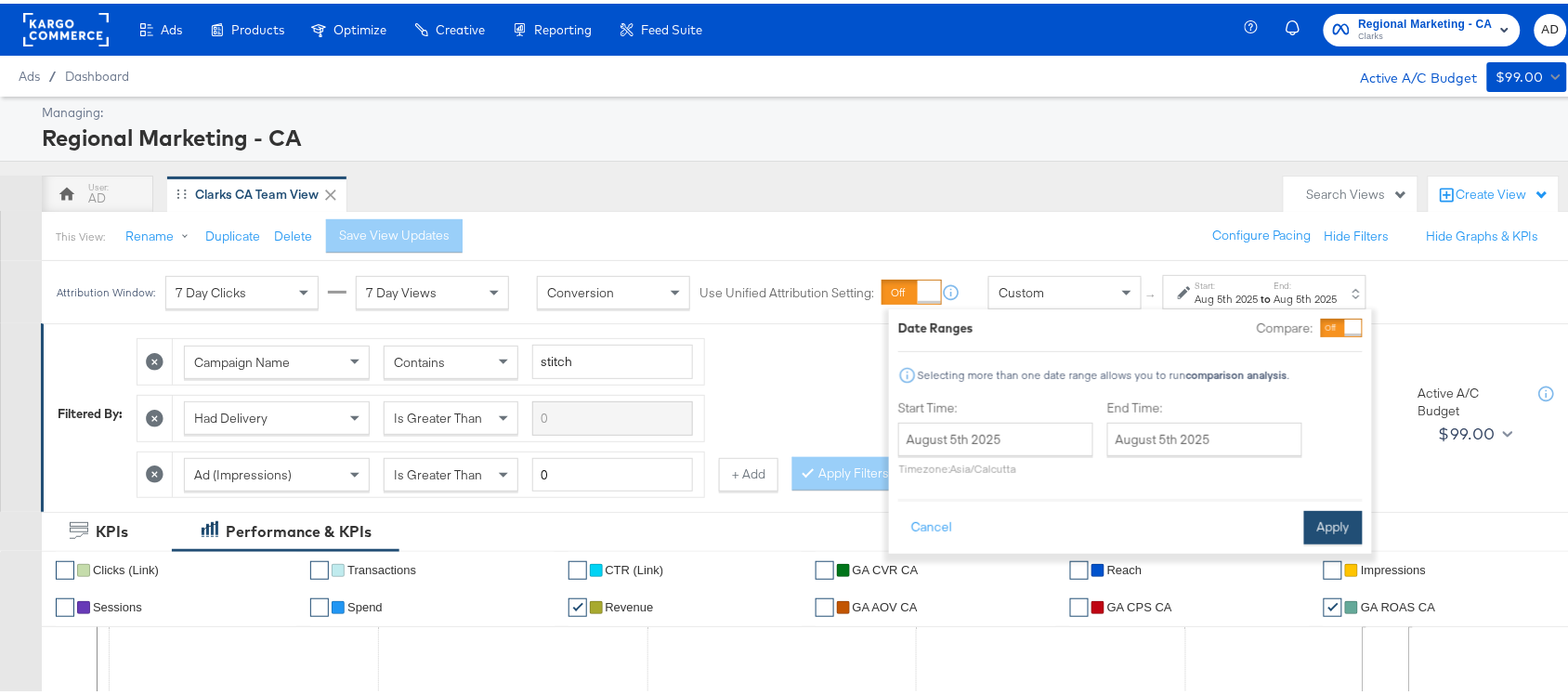 click on "Apply" at bounding box center [1333, 524] 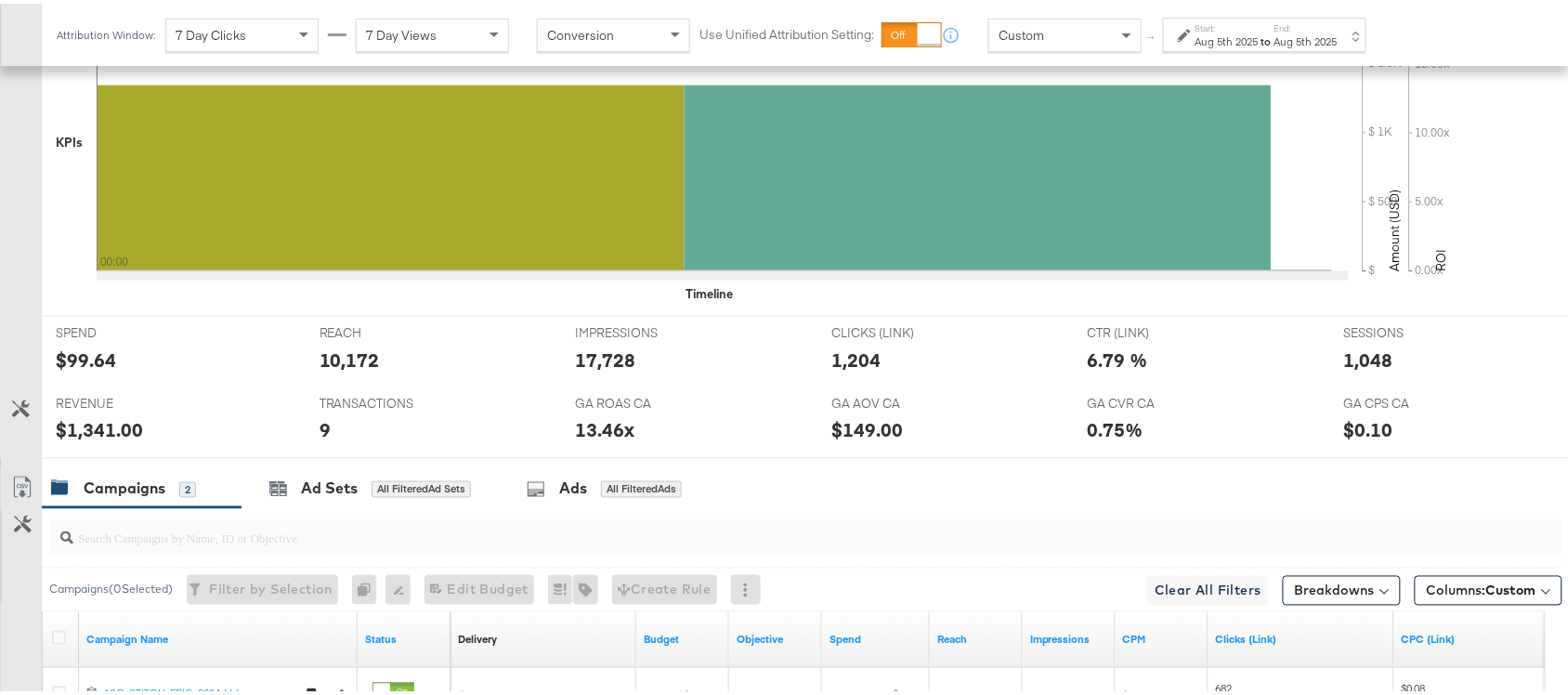 scroll, scrollTop: 912, scrollLeft: 0, axis: vertical 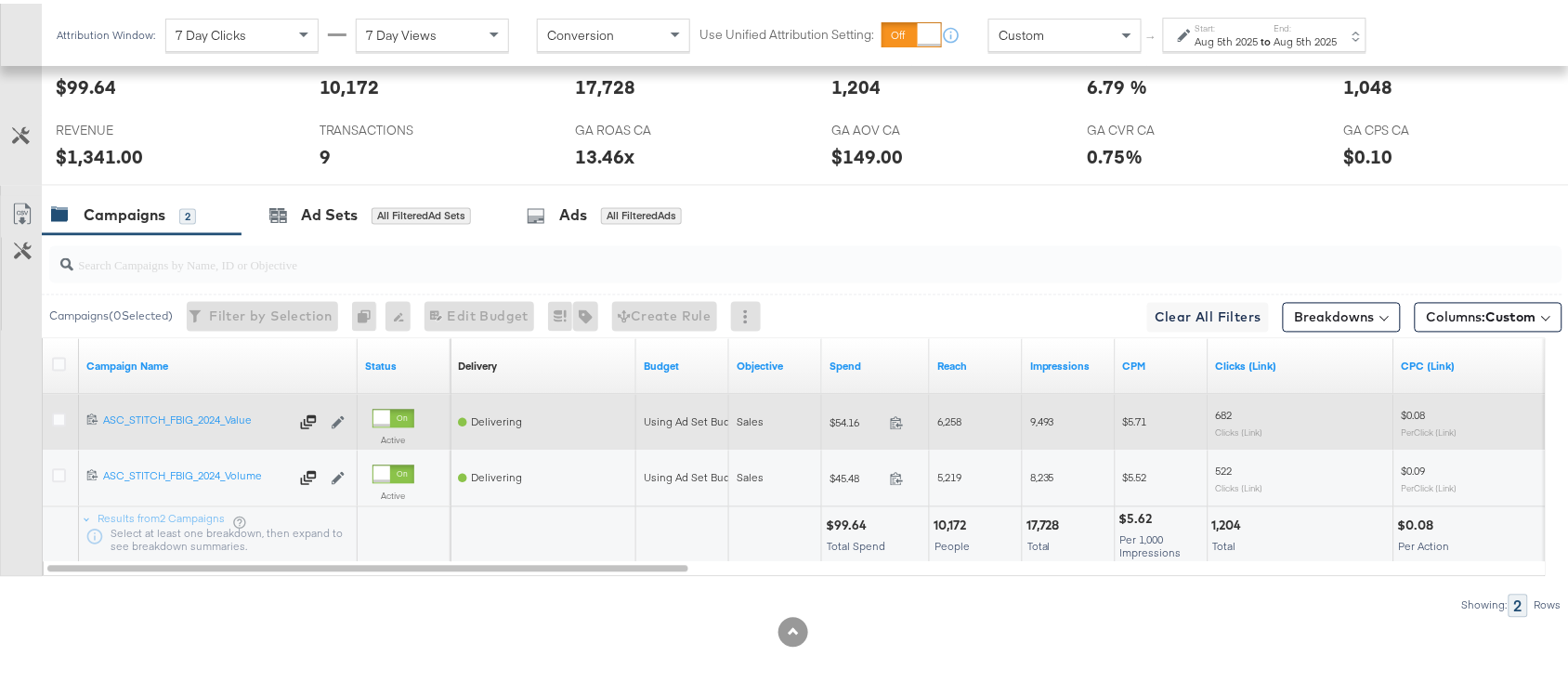click at bounding box center [902, 422] 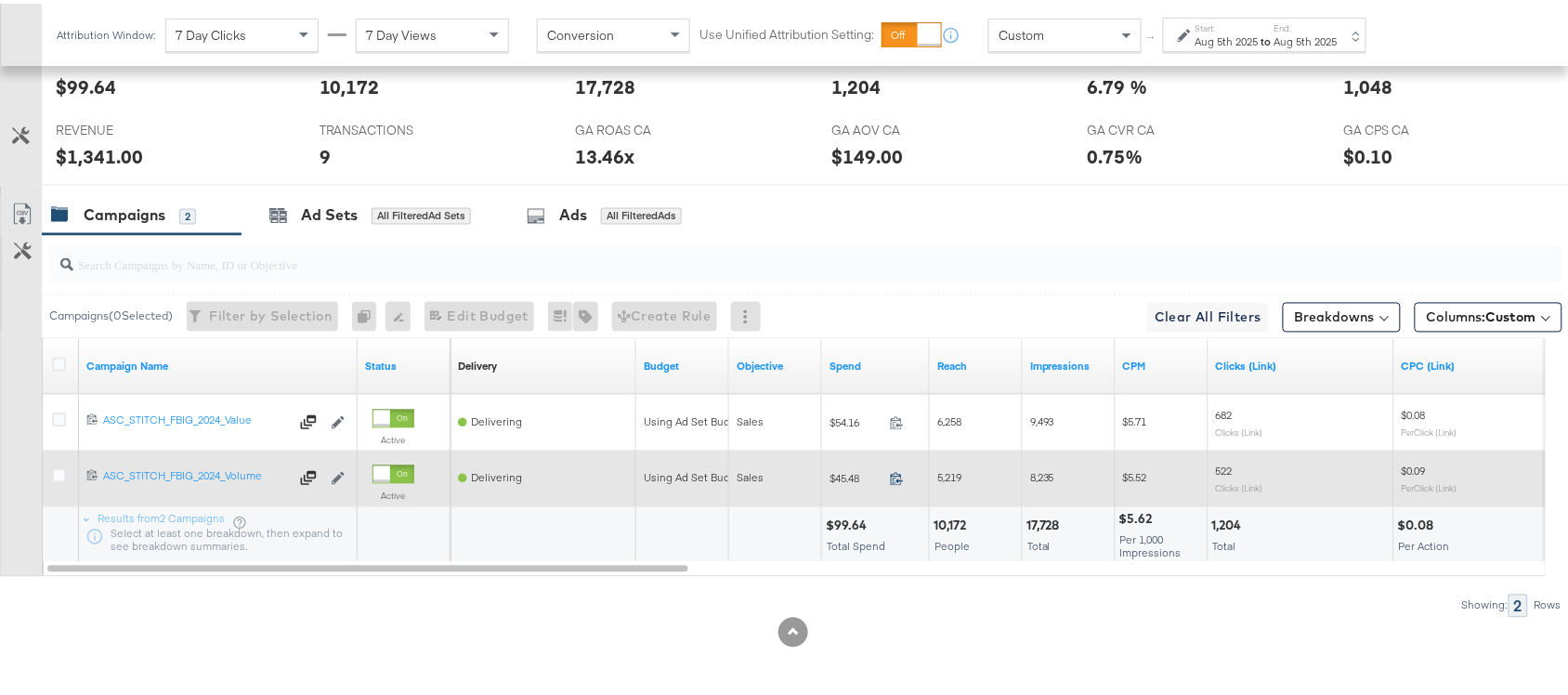 click 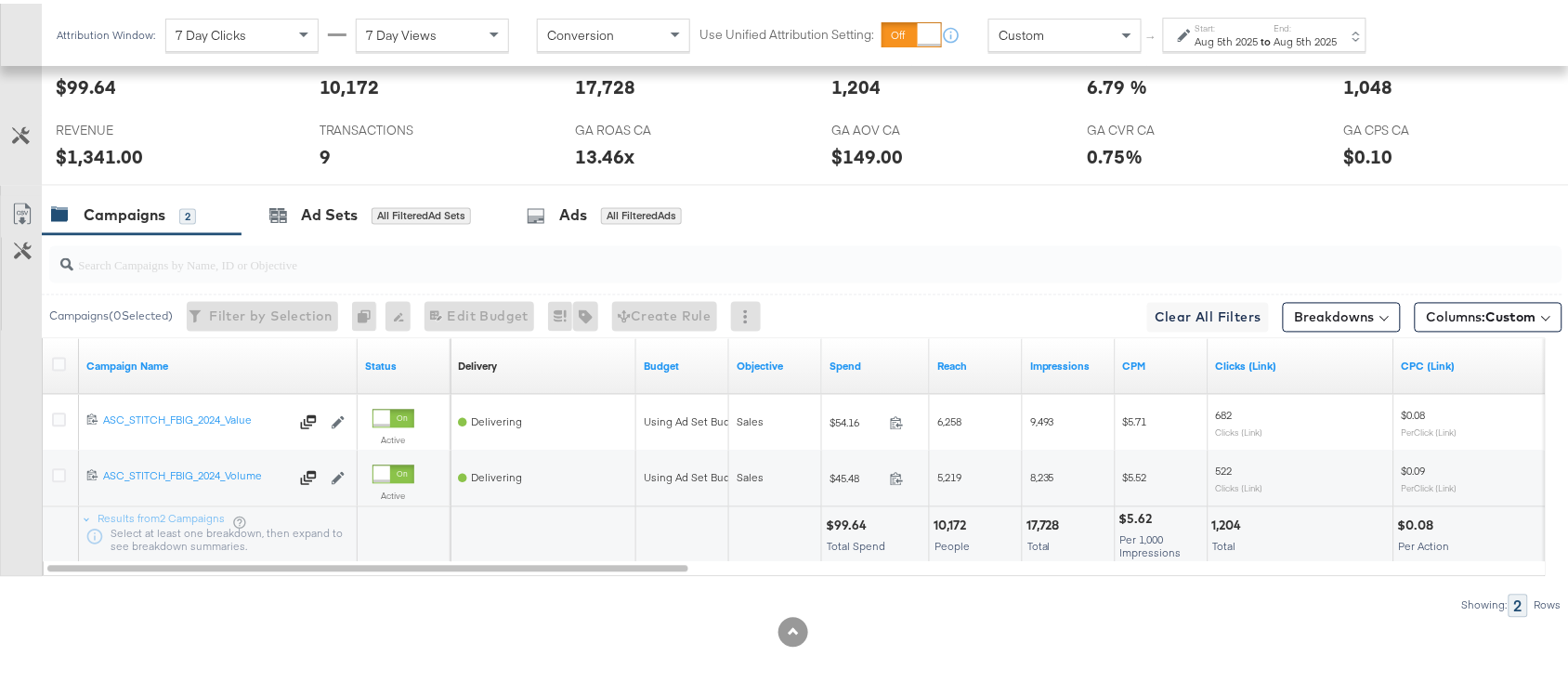click on "End:" at bounding box center (1306, 24) 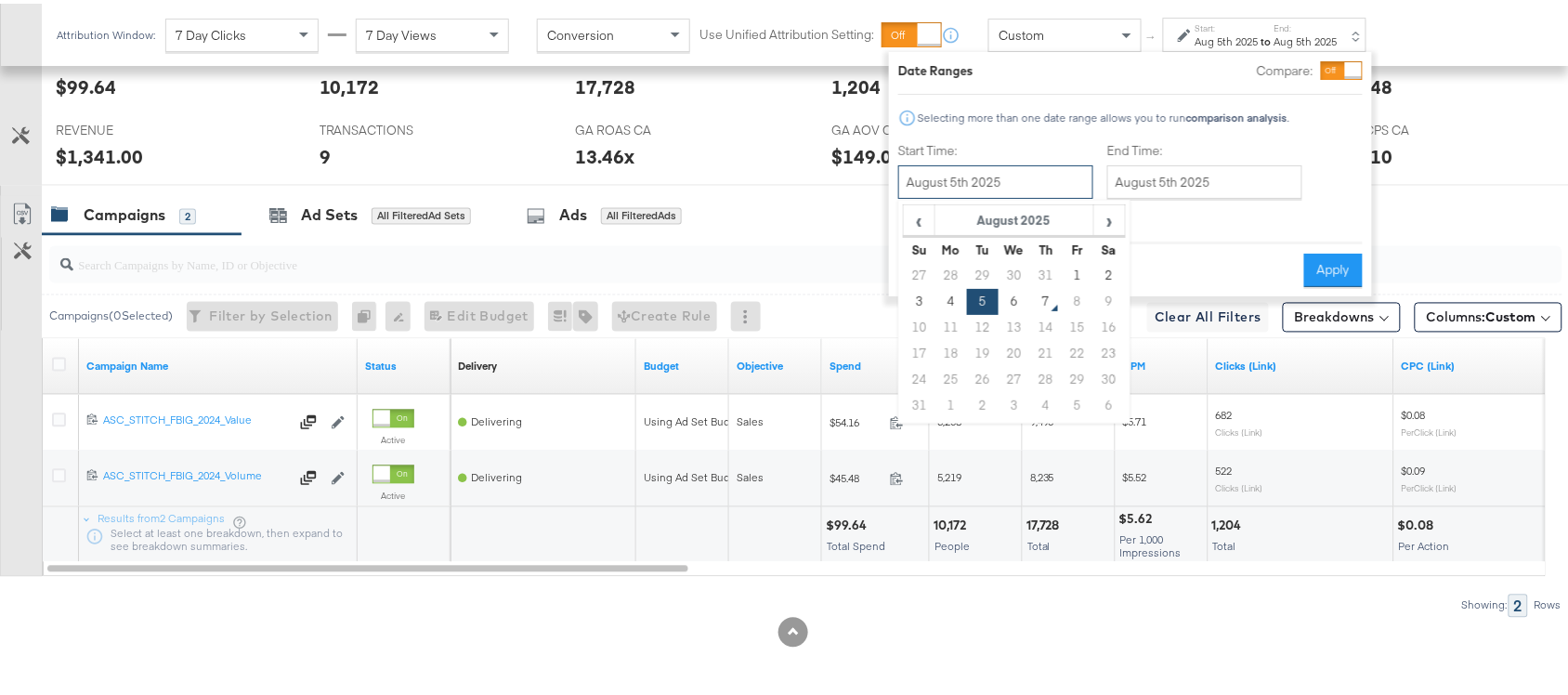click on "August 5th 2025" at bounding box center [996, 178] 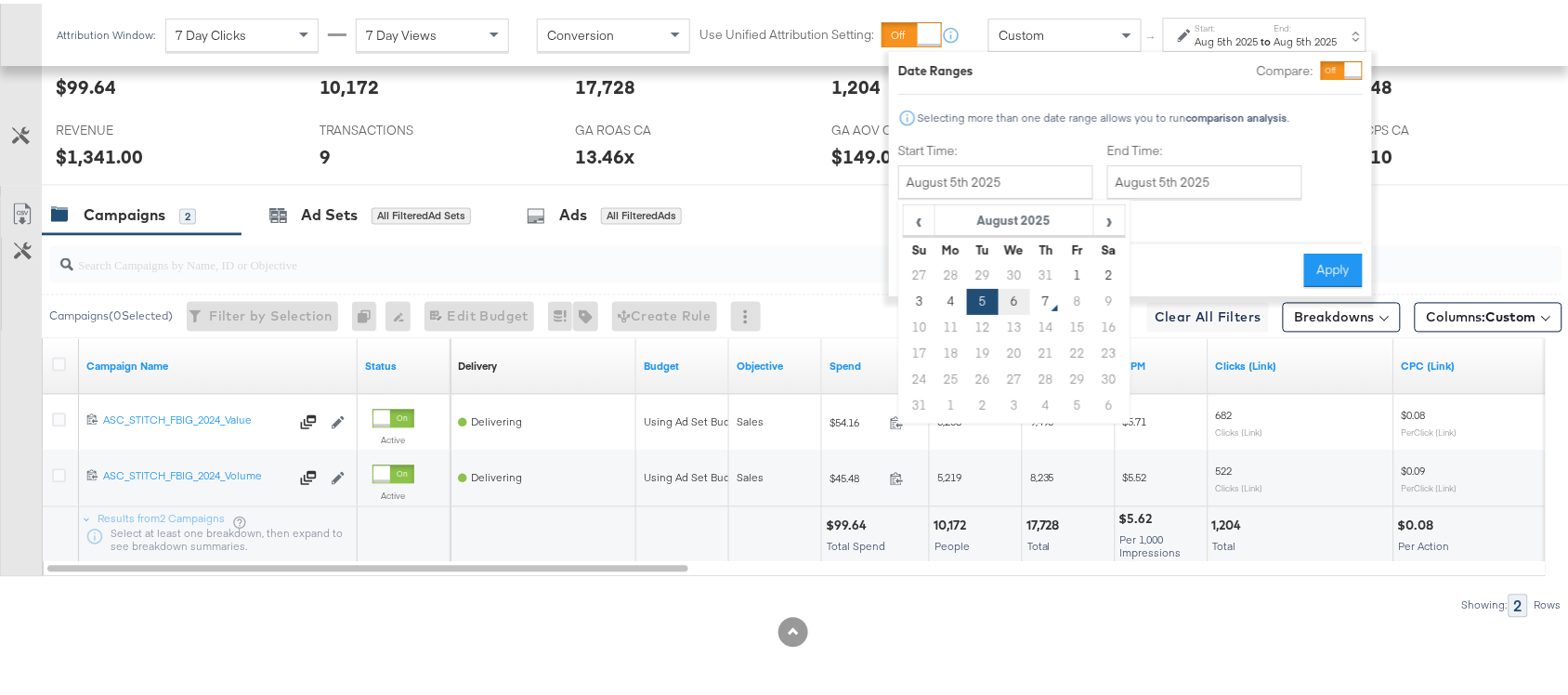 click on "6" at bounding box center (1014, 298) 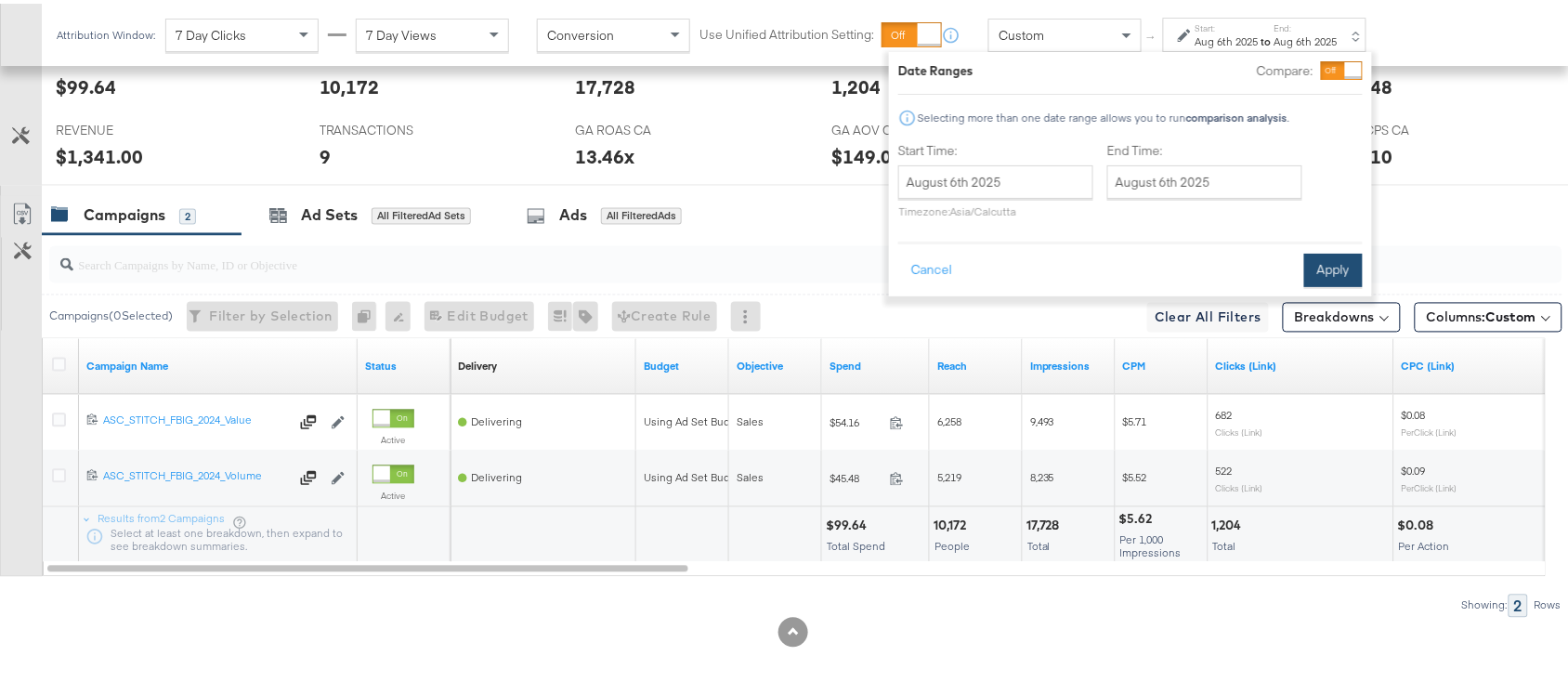 click on "Apply" at bounding box center (1333, 267) 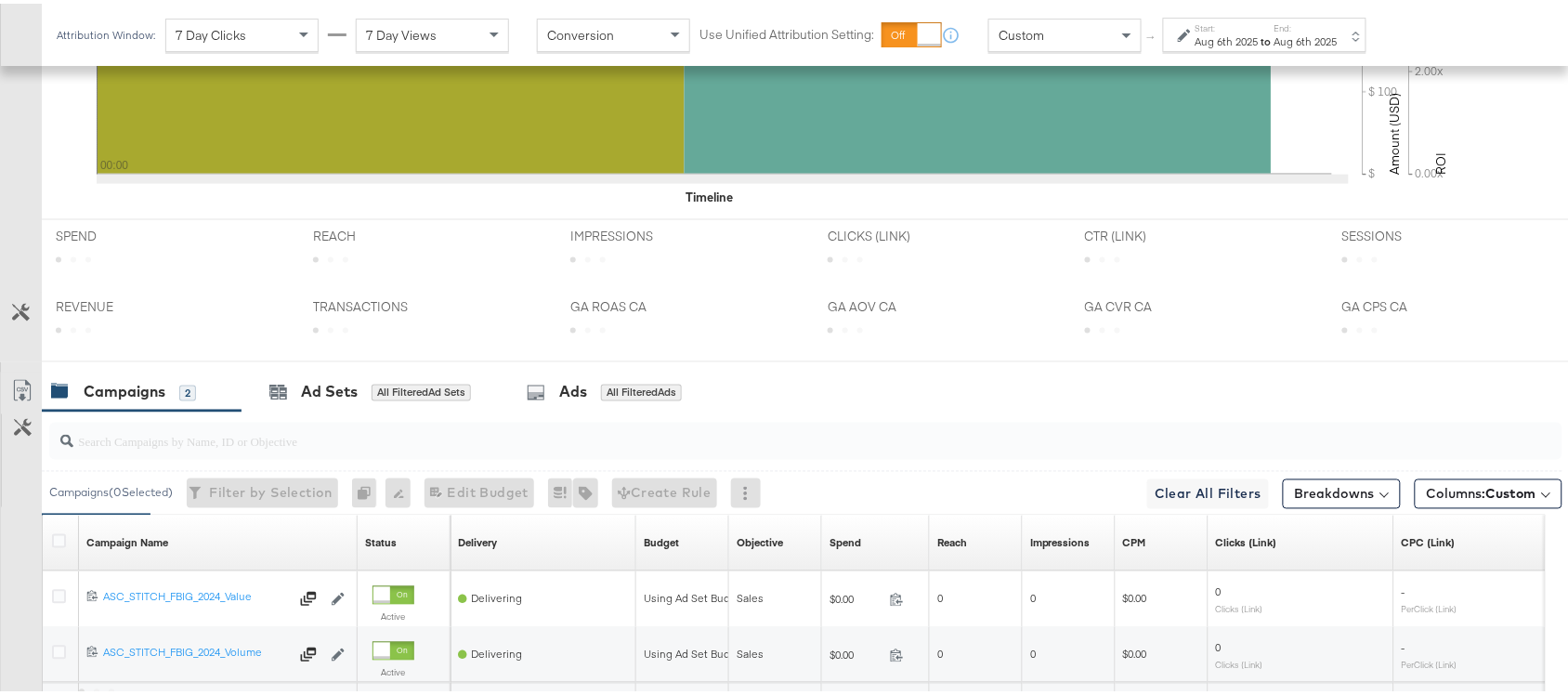 scroll, scrollTop: 912, scrollLeft: 0, axis: vertical 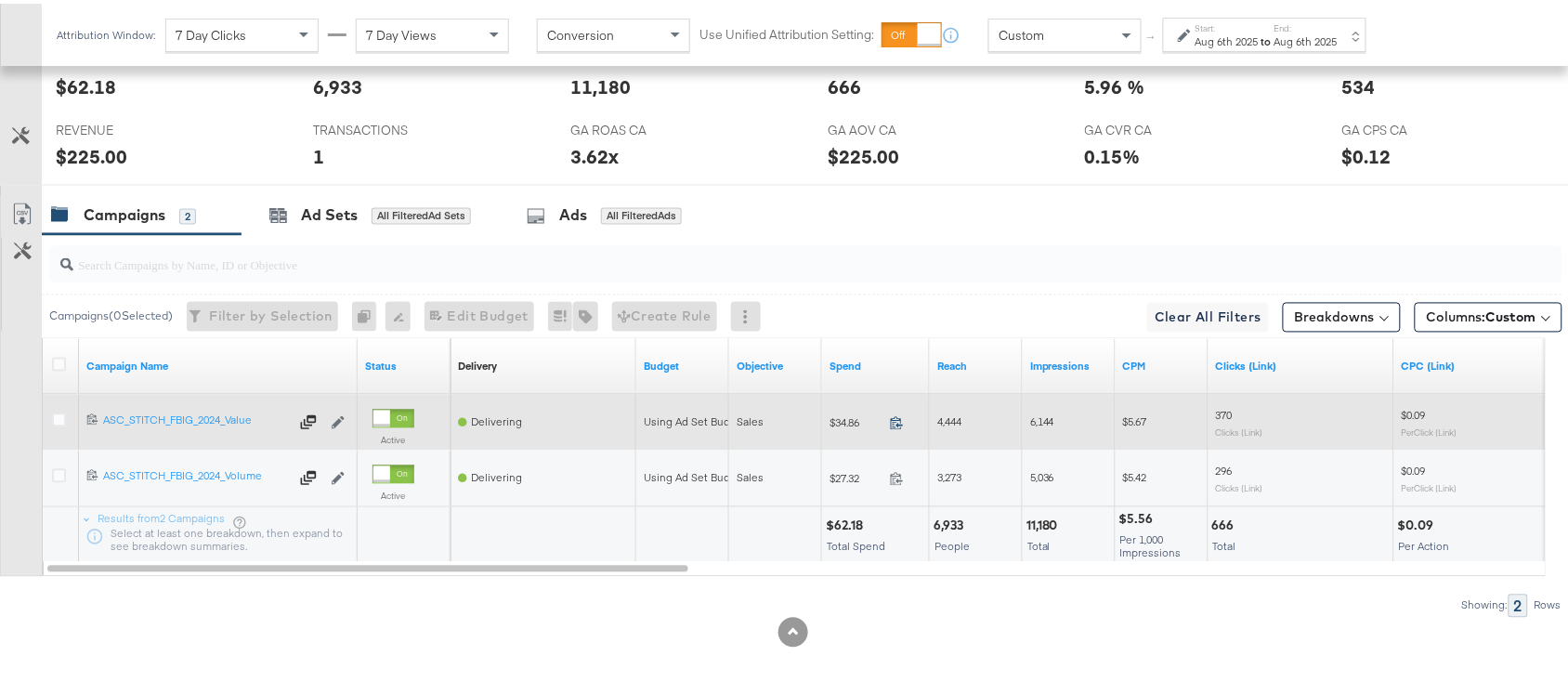 click 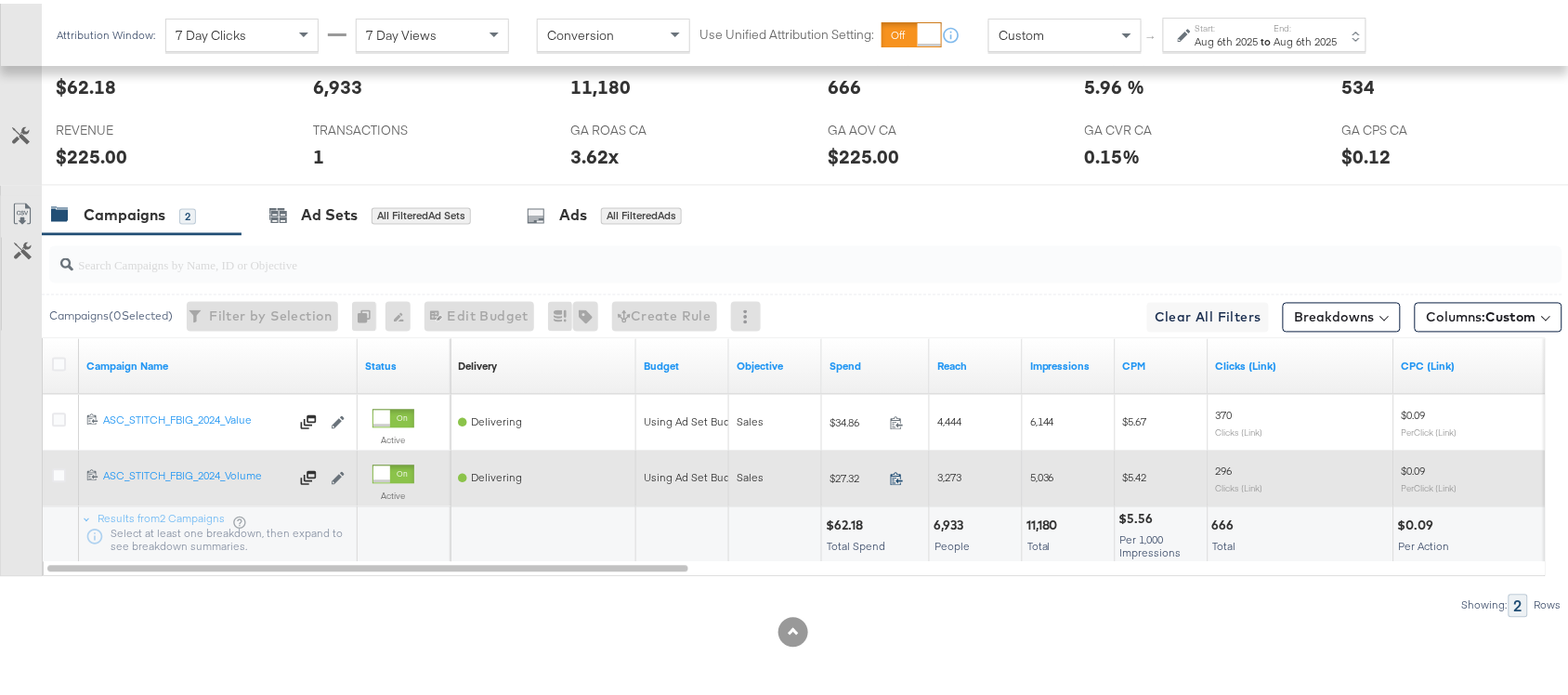 click 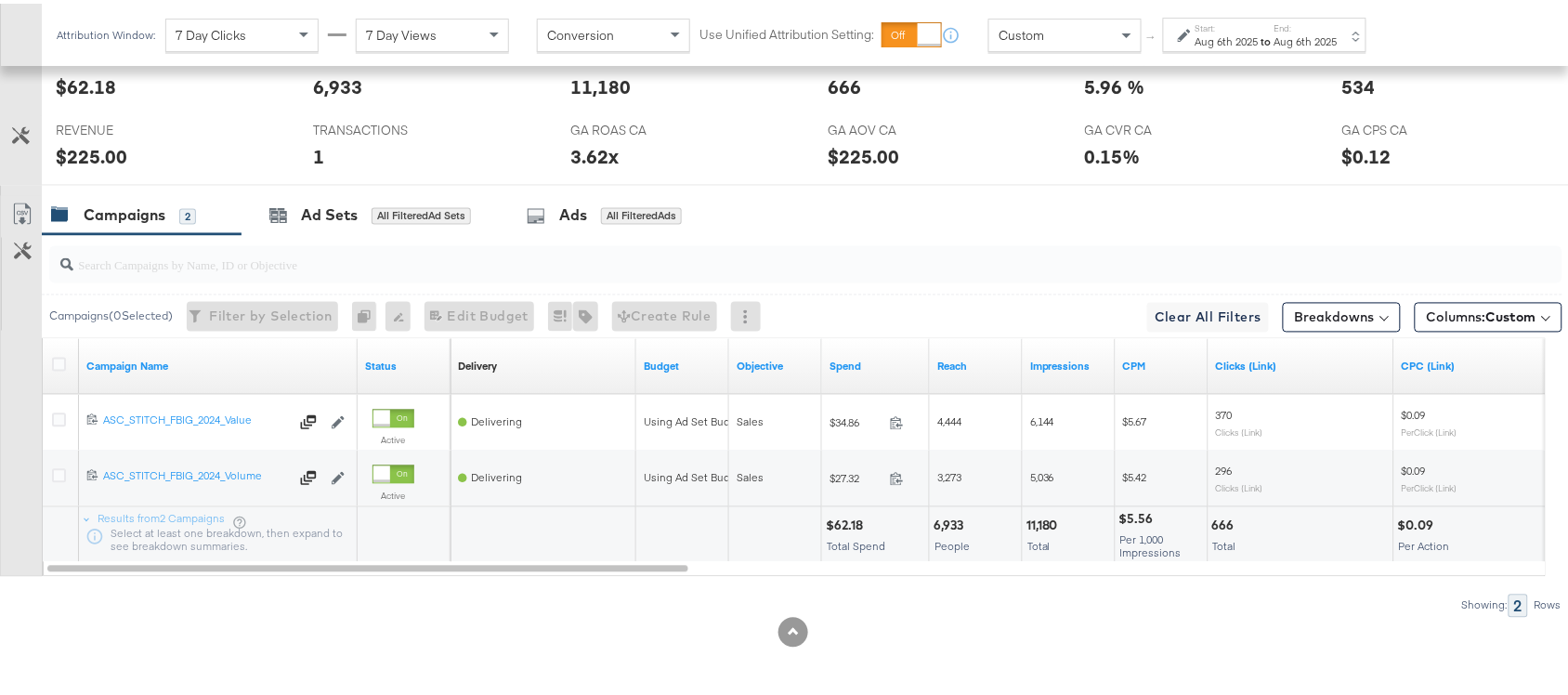 scroll, scrollTop: 0, scrollLeft: 0, axis: both 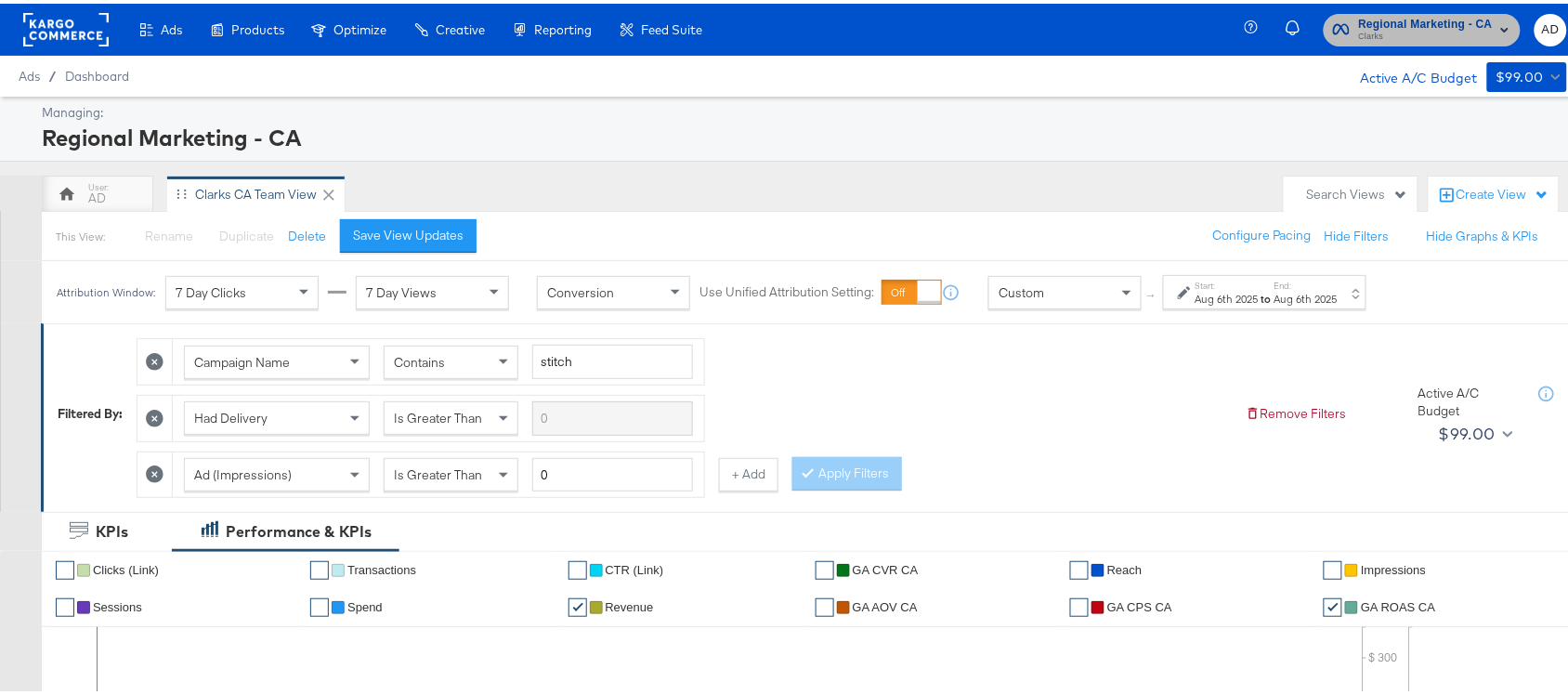click on "Clarks" at bounding box center (1426, 33) 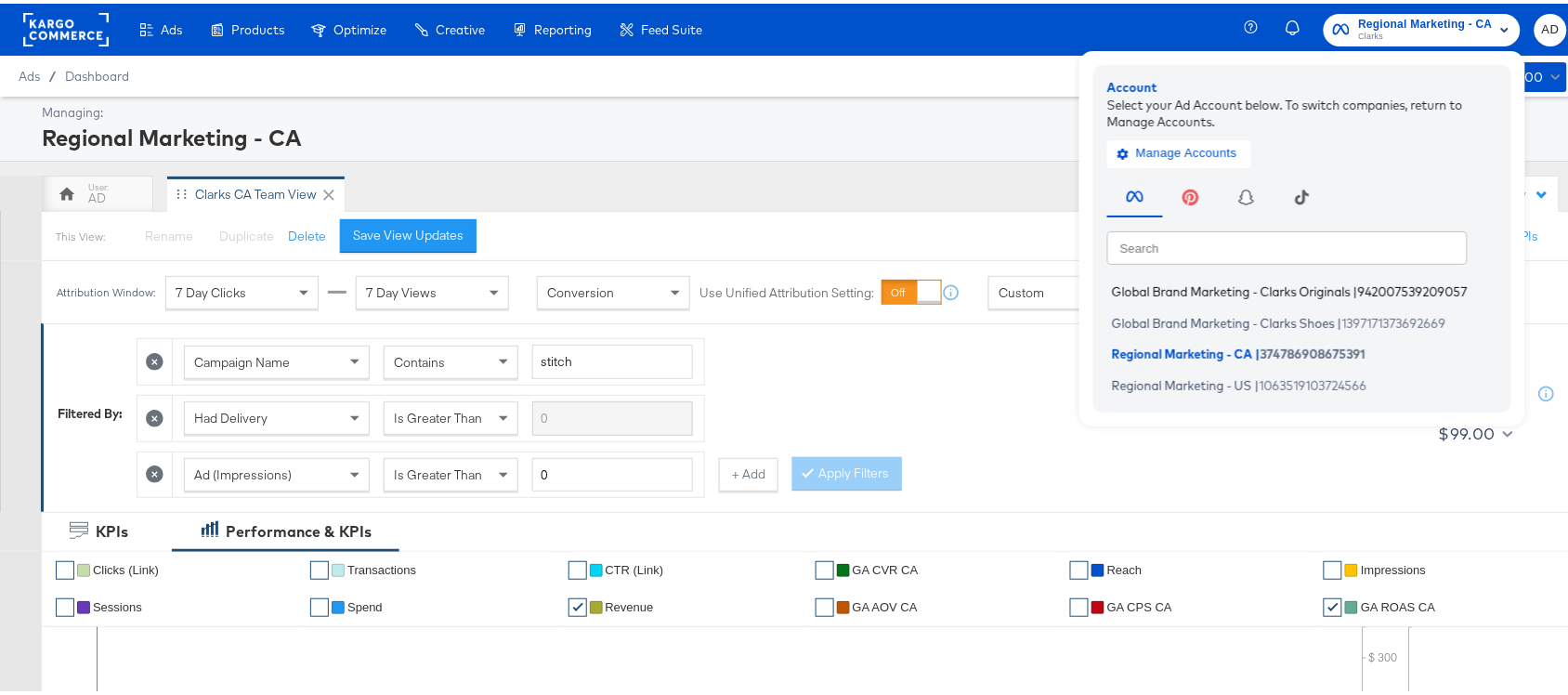 click on "Global Brand Marketing - Clarks Originals" at bounding box center [1231, 288] 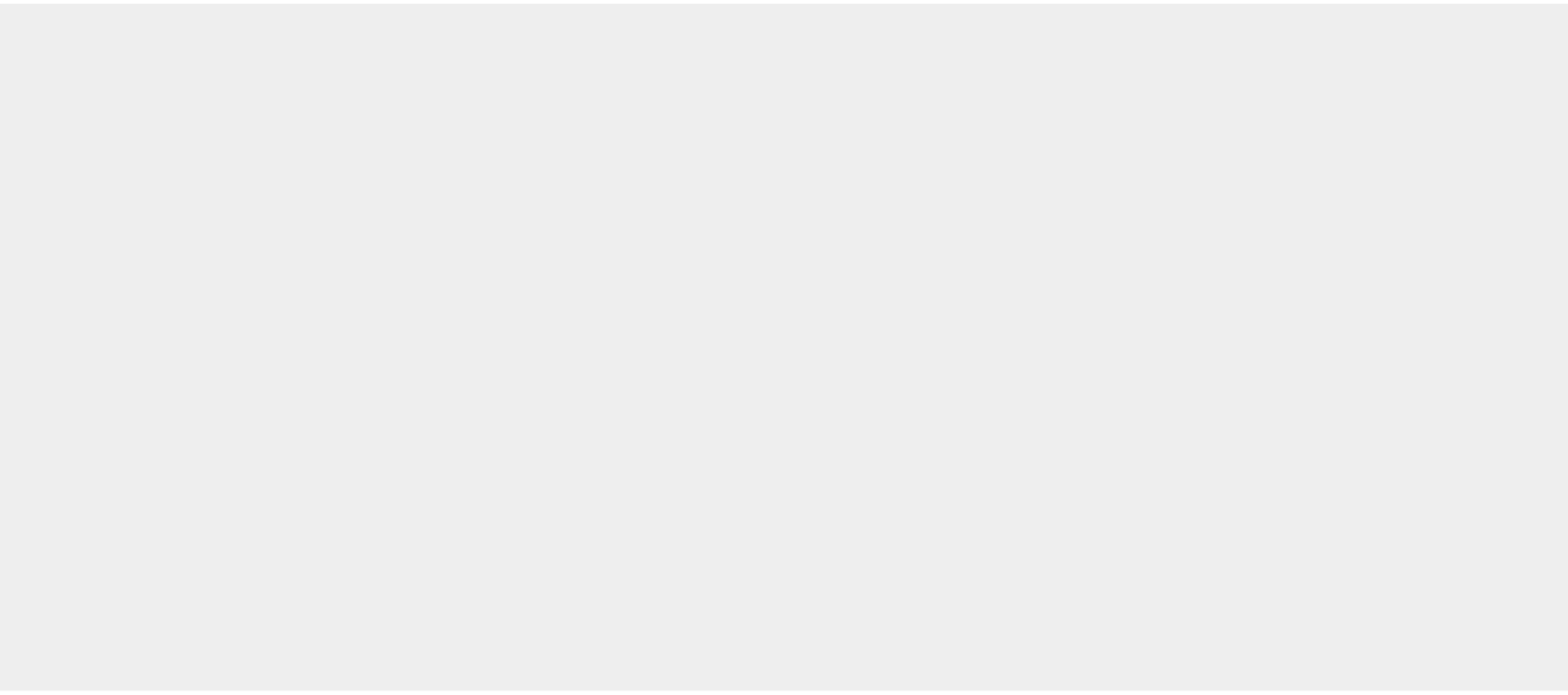scroll, scrollTop: 0, scrollLeft: 0, axis: both 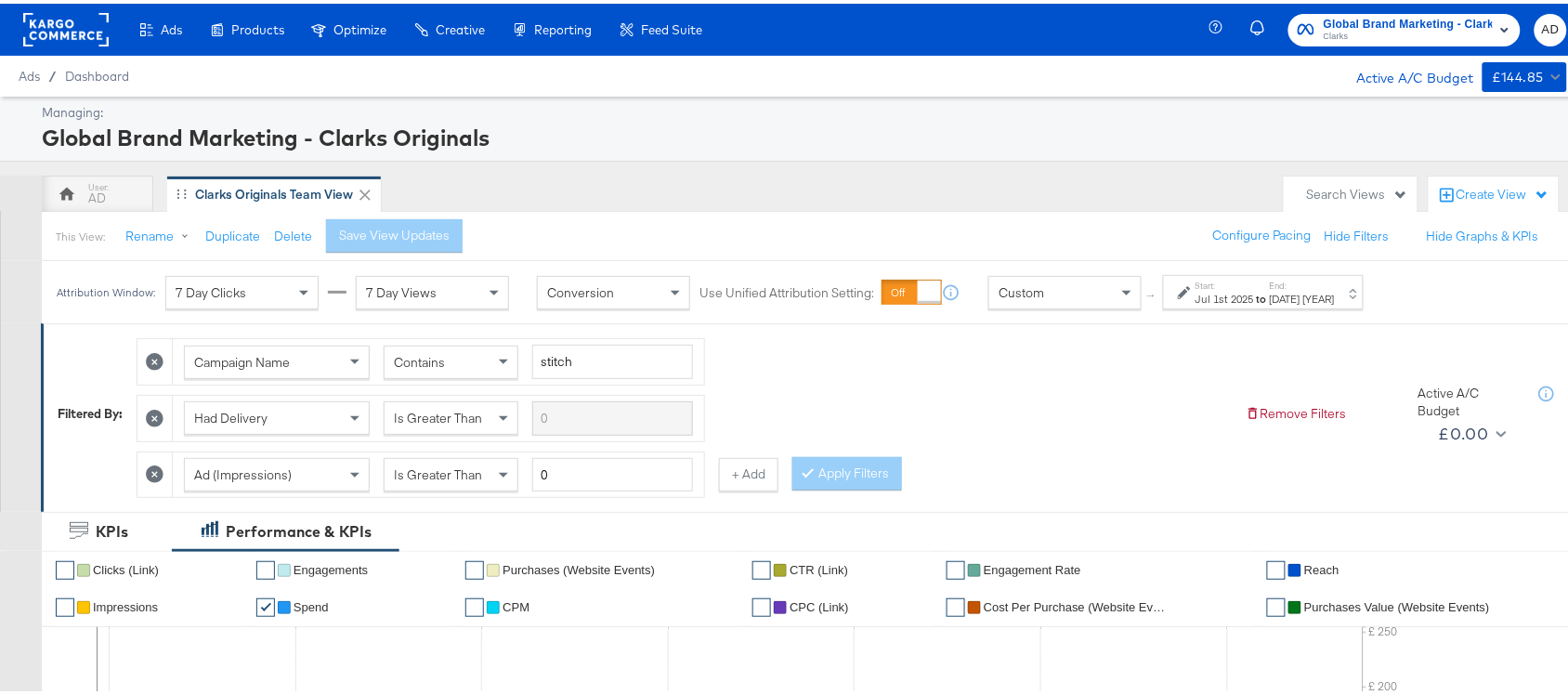 click on "Jul 1st 2025" at bounding box center [1224, 295] 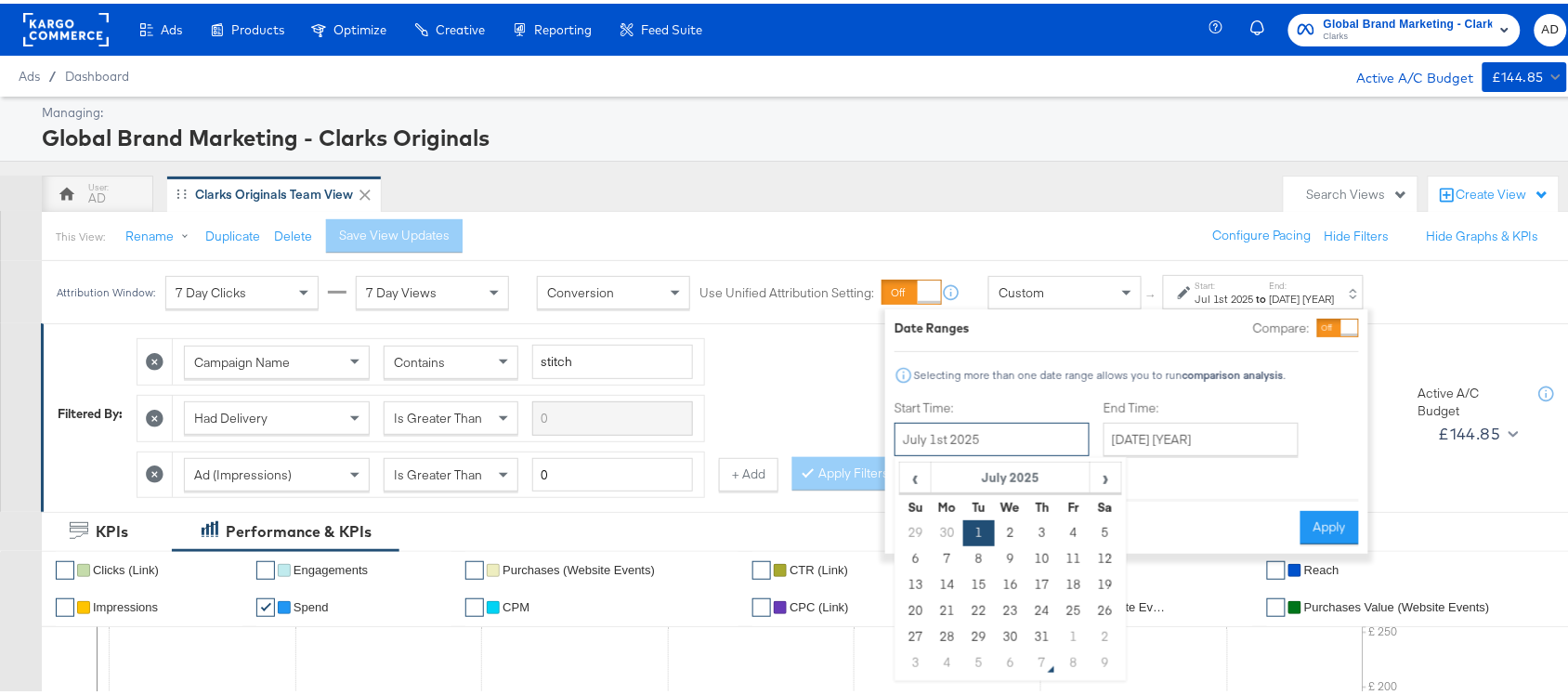 click on "July 1st 2025" at bounding box center [992, 436] 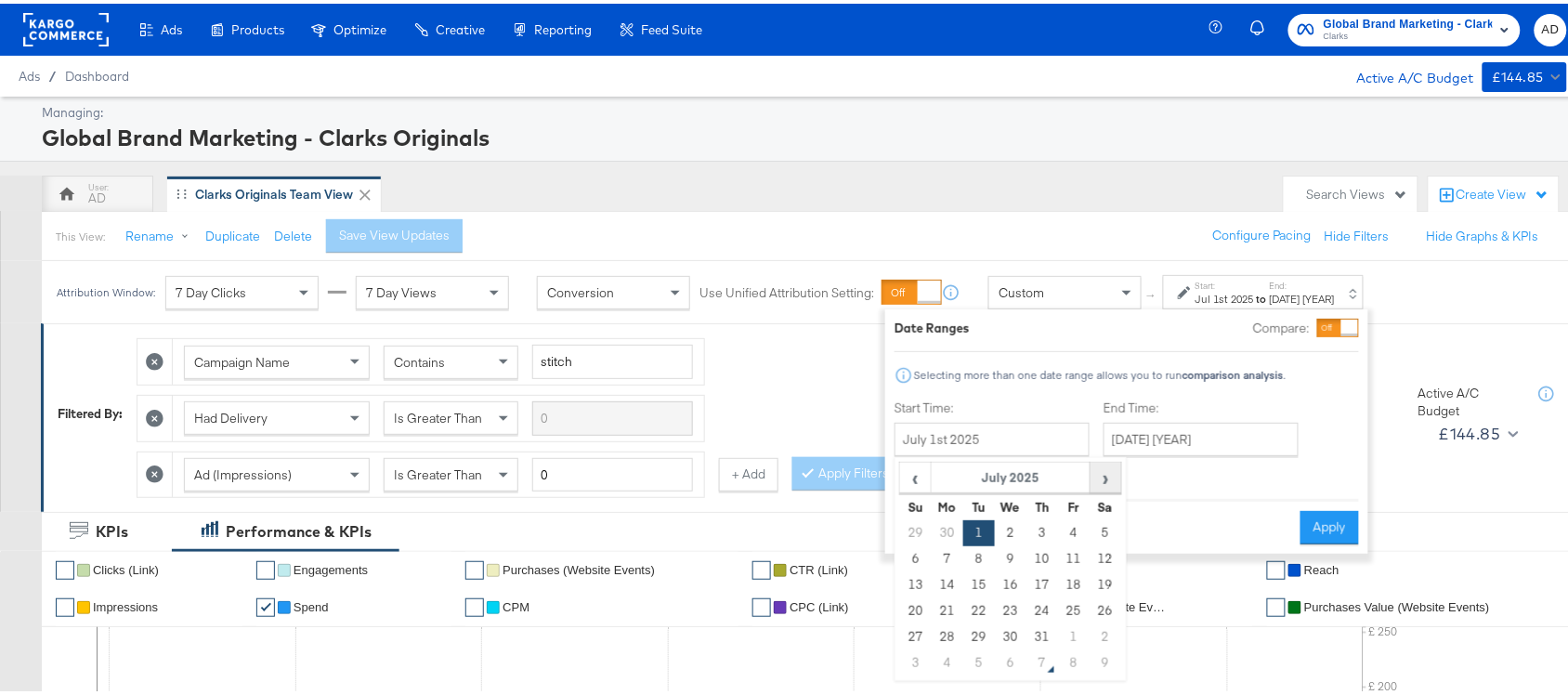 click on "›" at bounding box center (1105, 474) 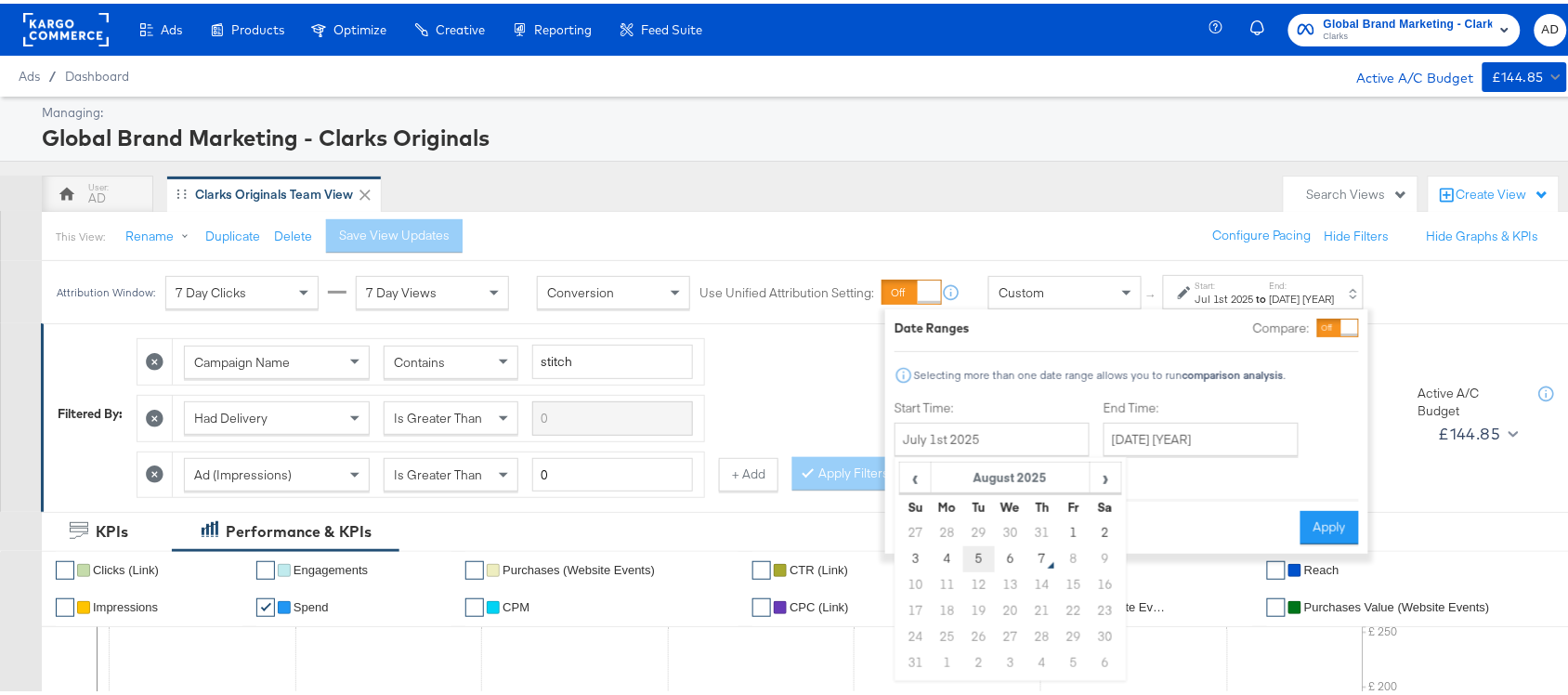 click on "5" at bounding box center [979, 556] 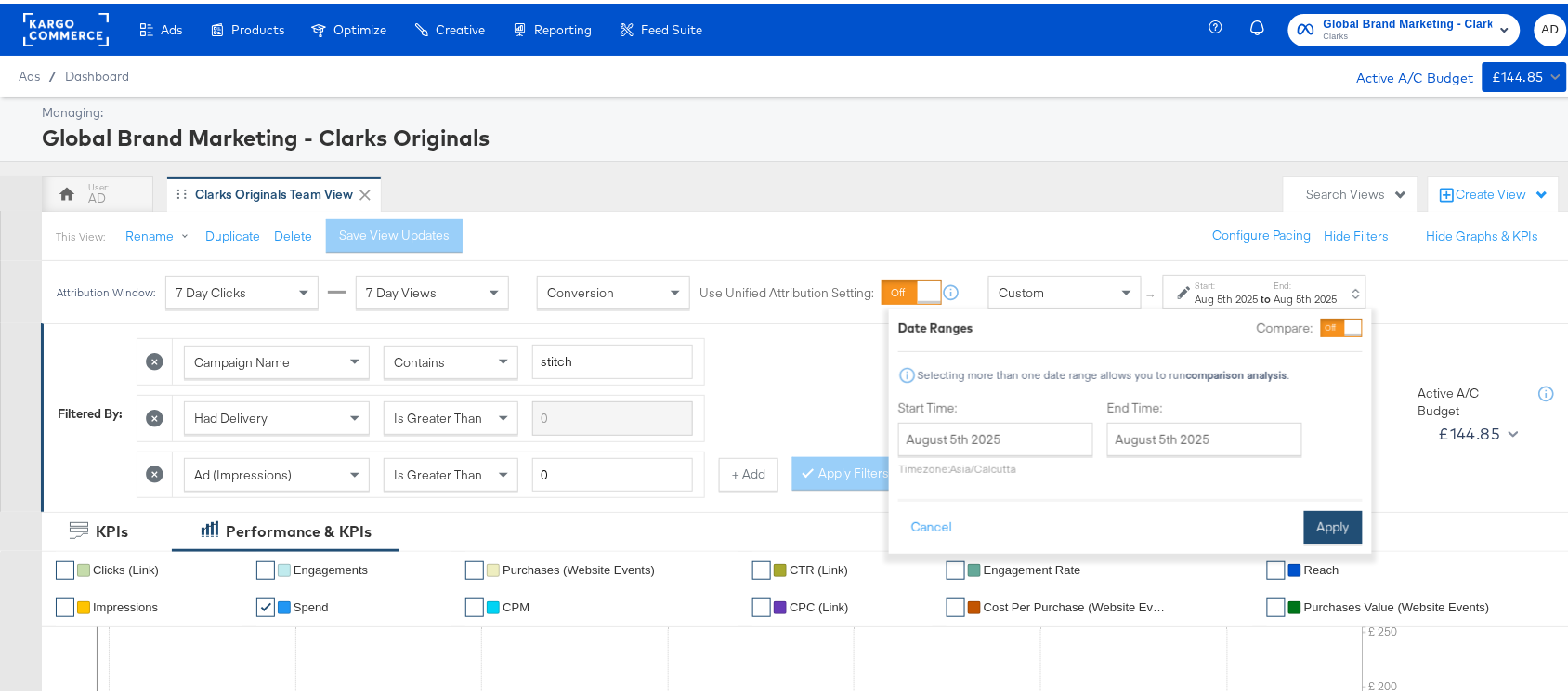 click on "Apply" at bounding box center [1333, 524] 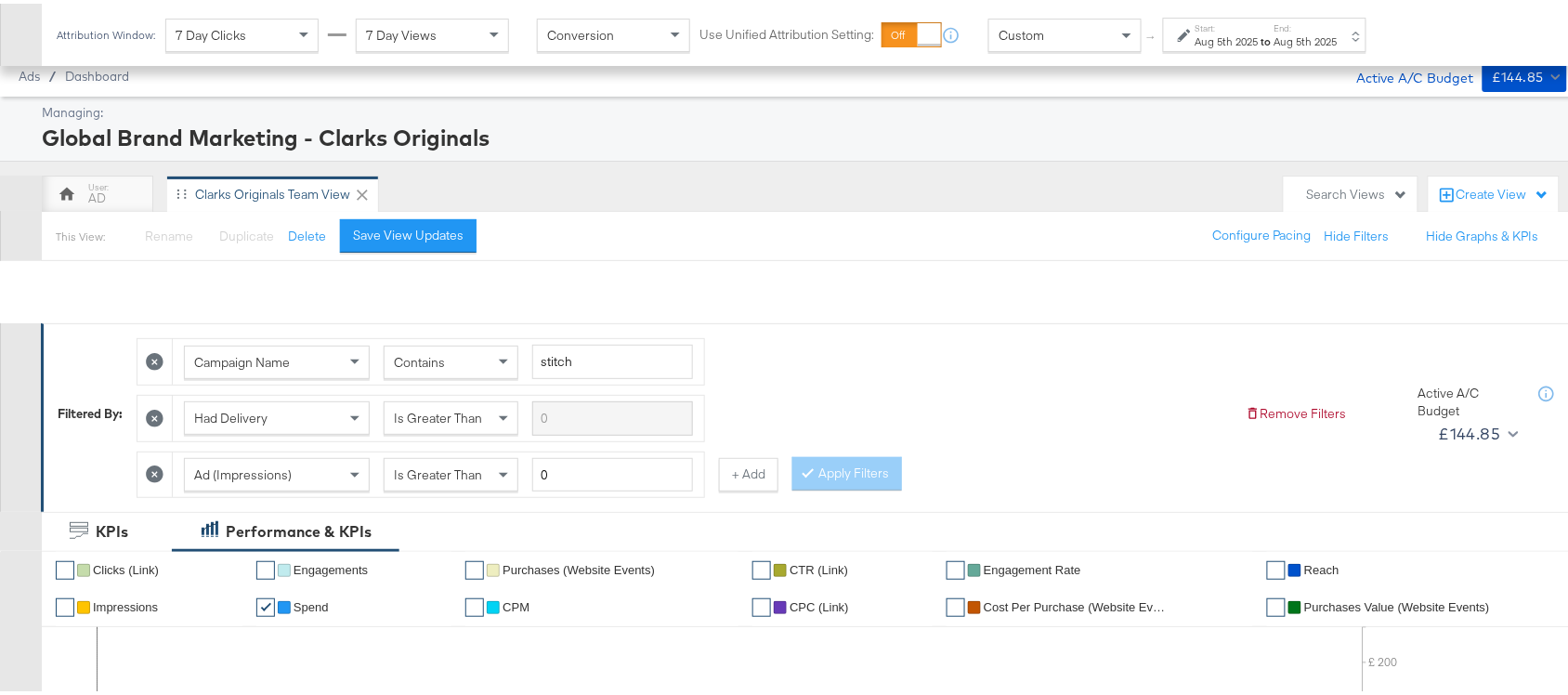 scroll, scrollTop: 857, scrollLeft: 0, axis: vertical 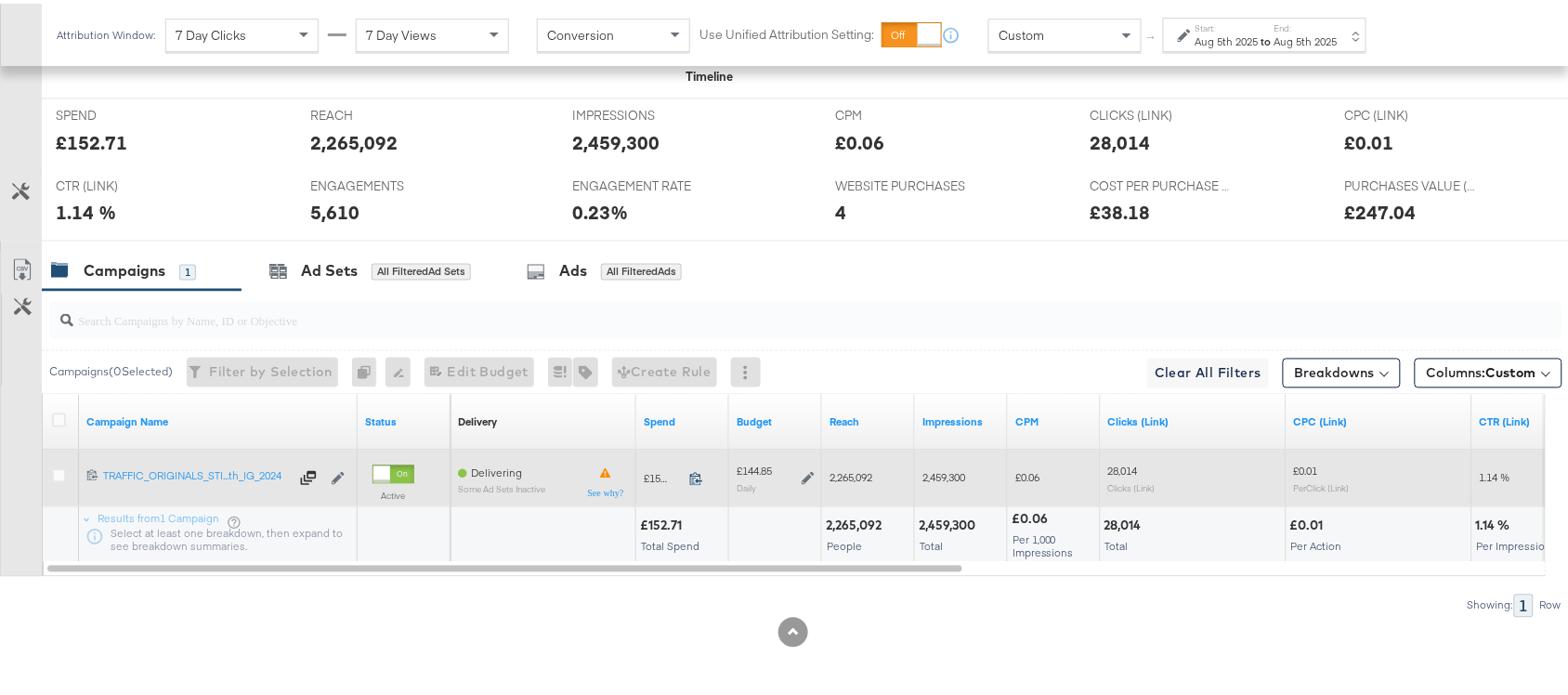 click 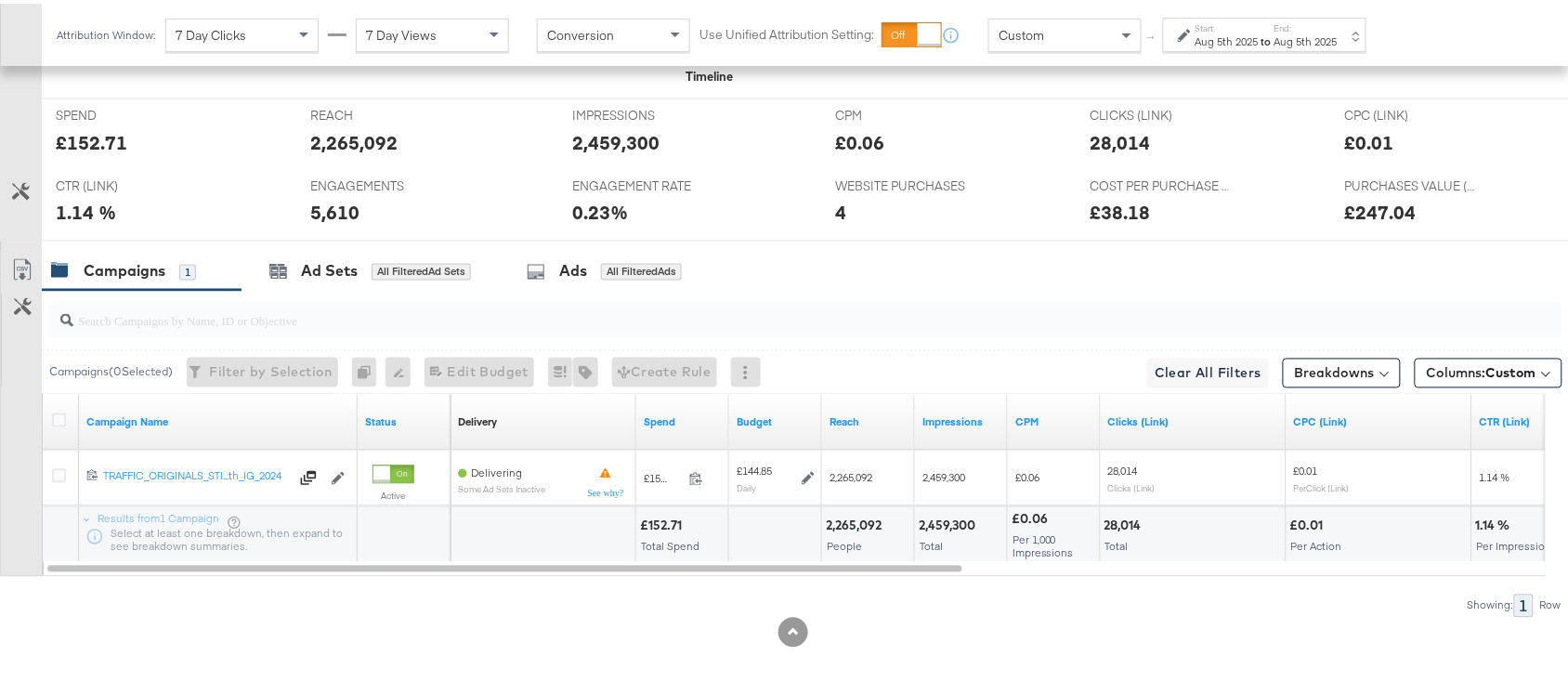 click on "to" at bounding box center (1266, 37) 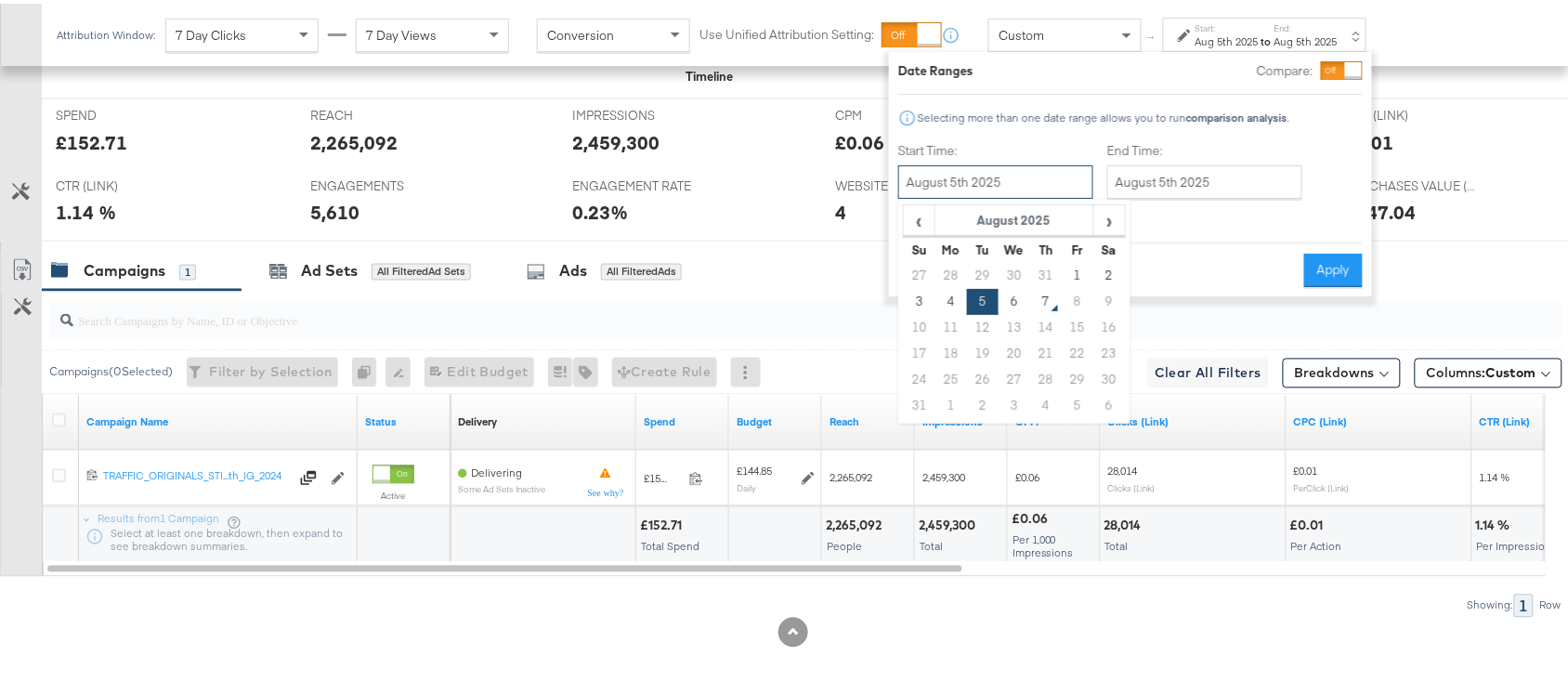 click on "August 5th 2025" at bounding box center (996, 178) 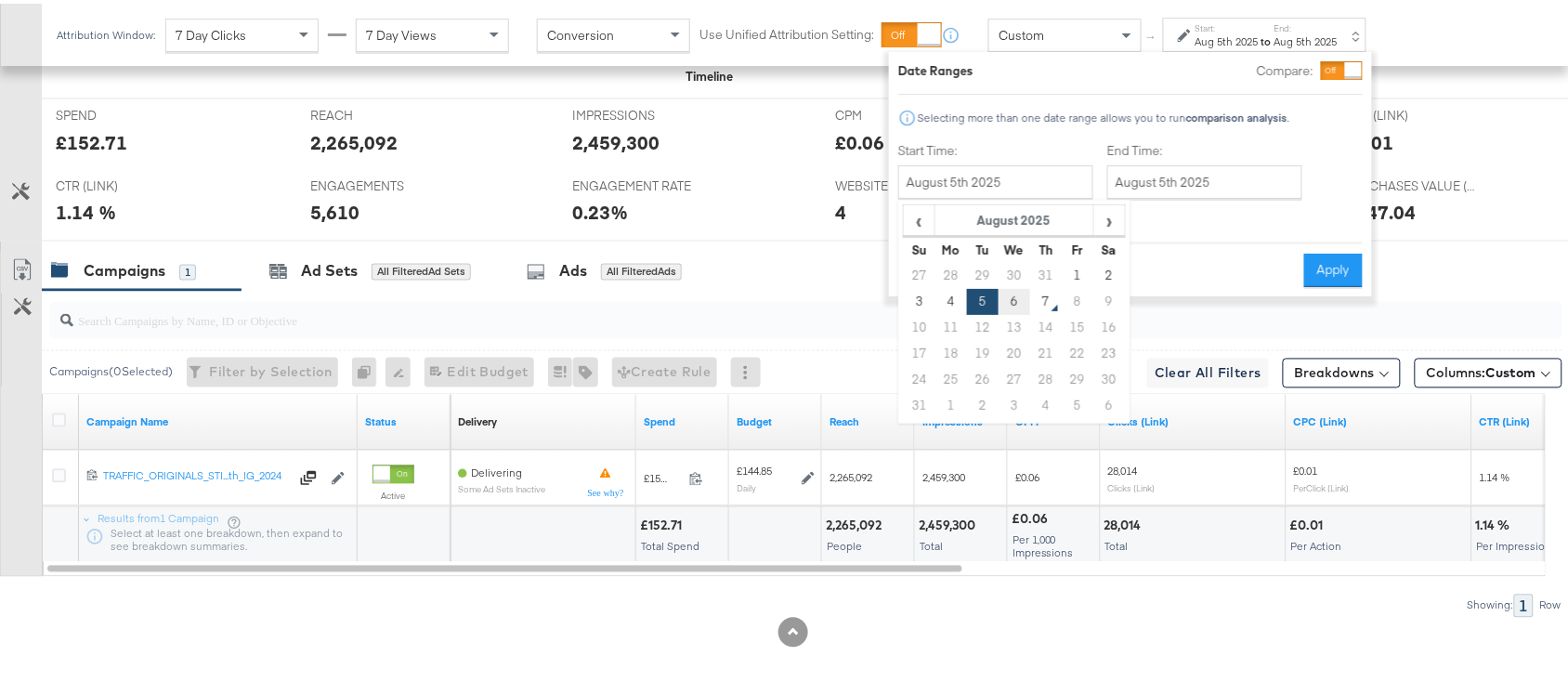 click on "6" at bounding box center (1014, 298) 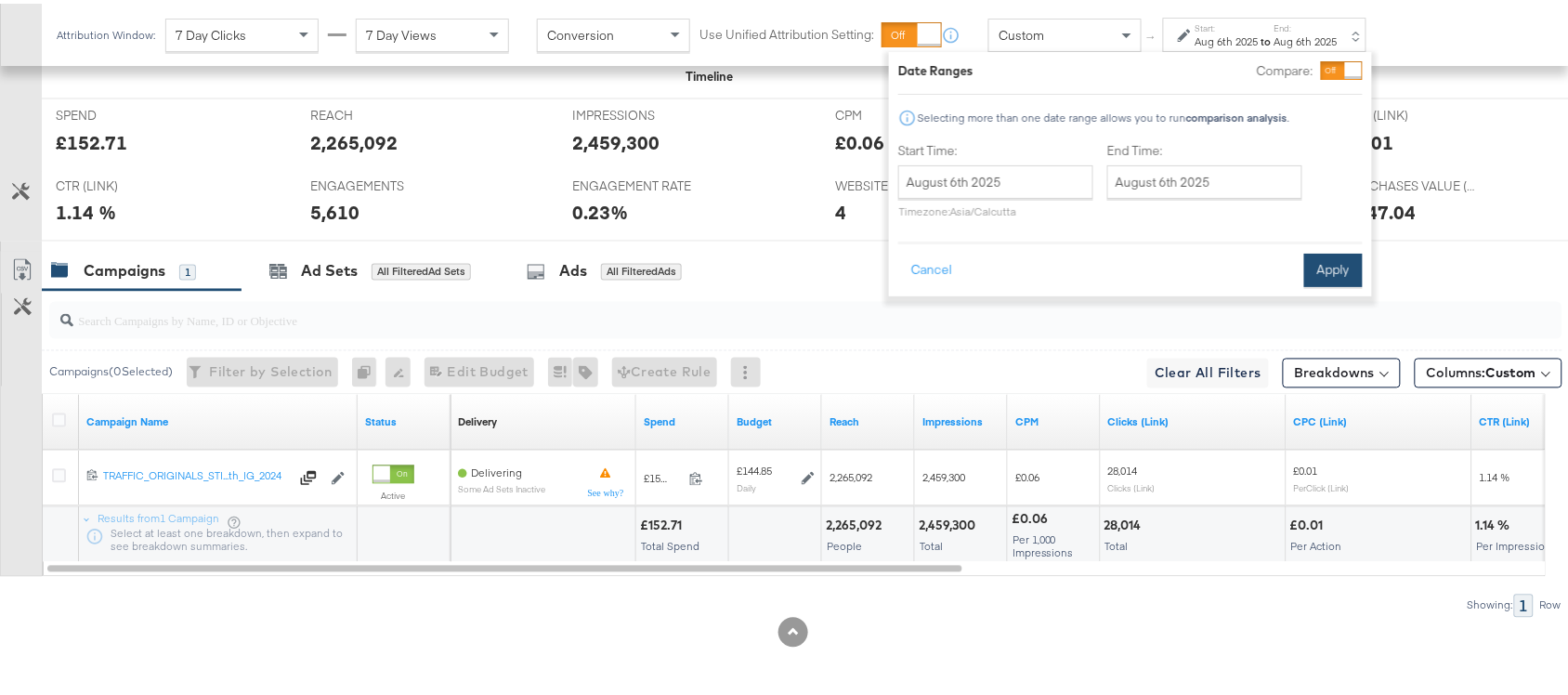 click on "Apply" at bounding box center [1333, 267] 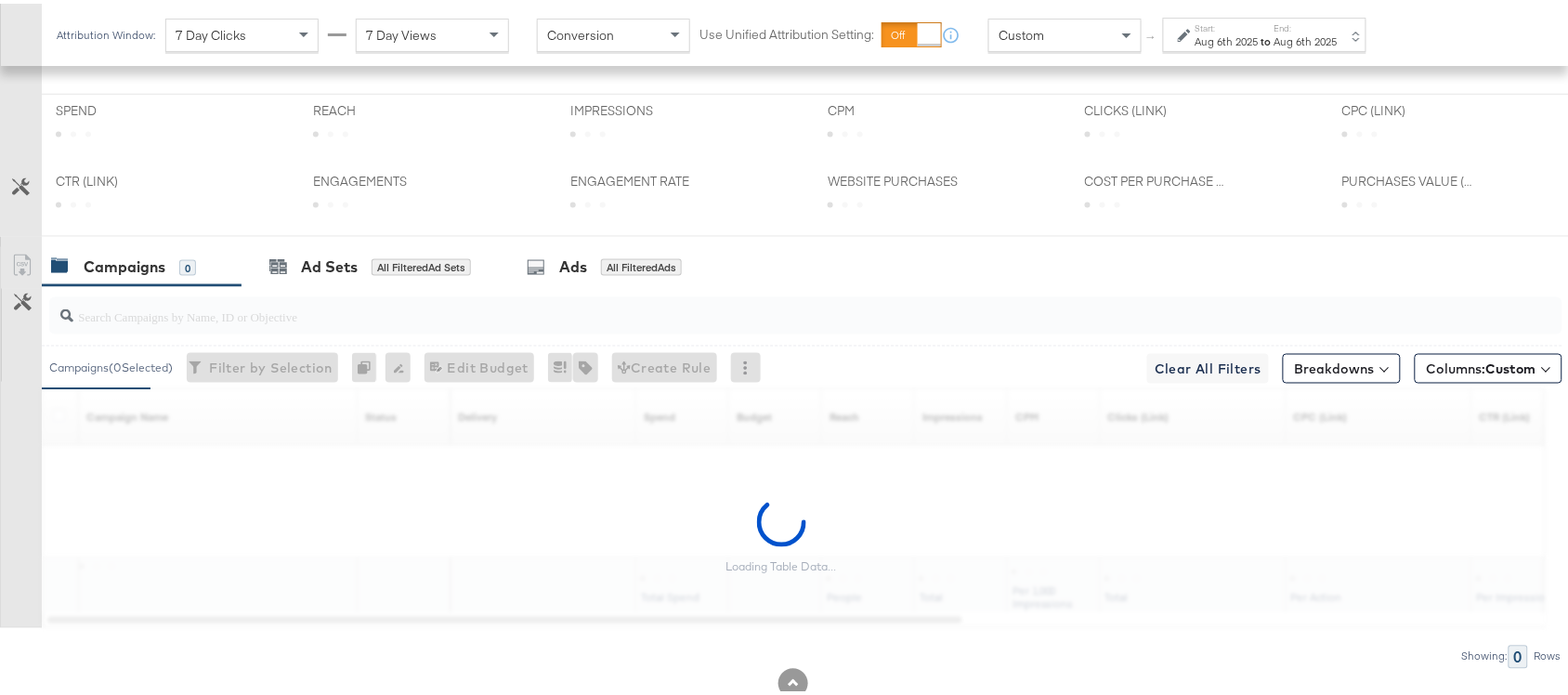 scroll, scrollTop: 857, scrollLeft: 0, axis: vertical 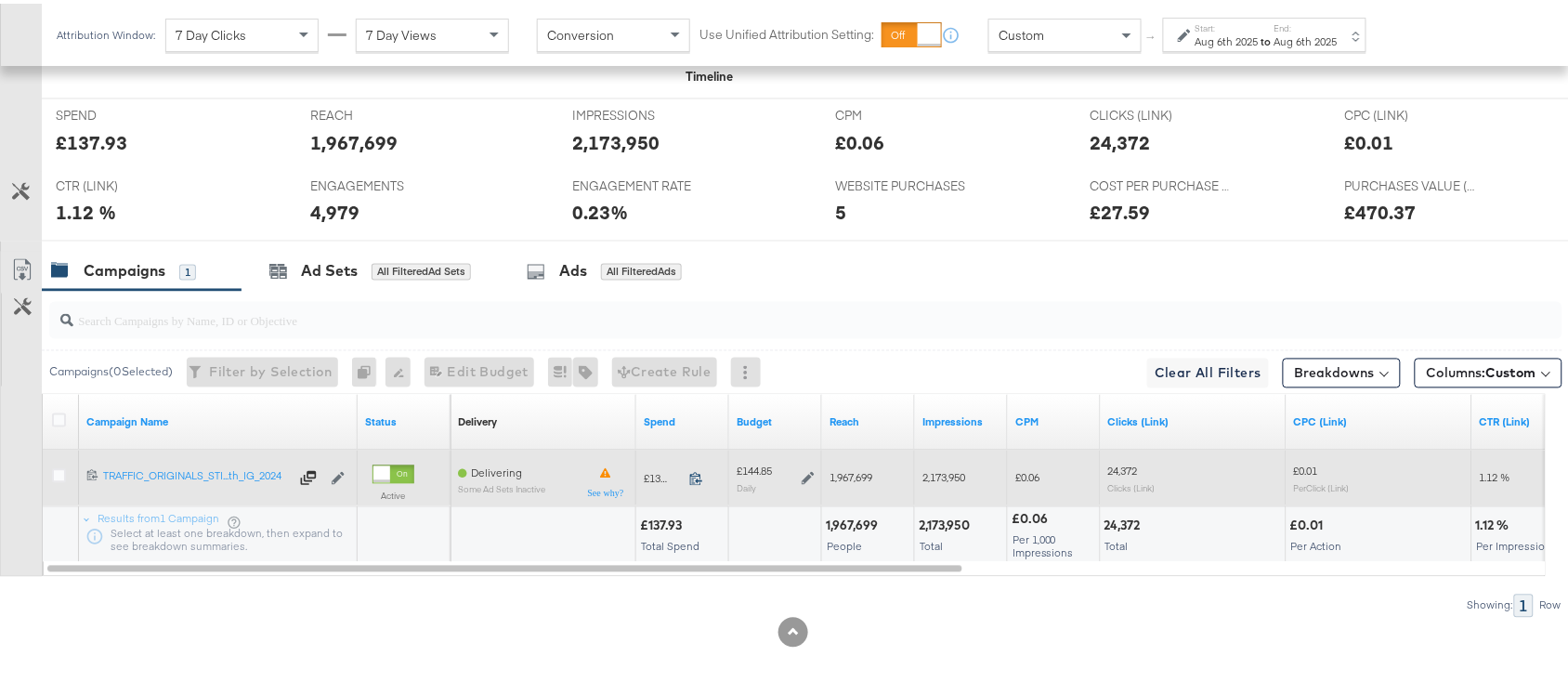 click 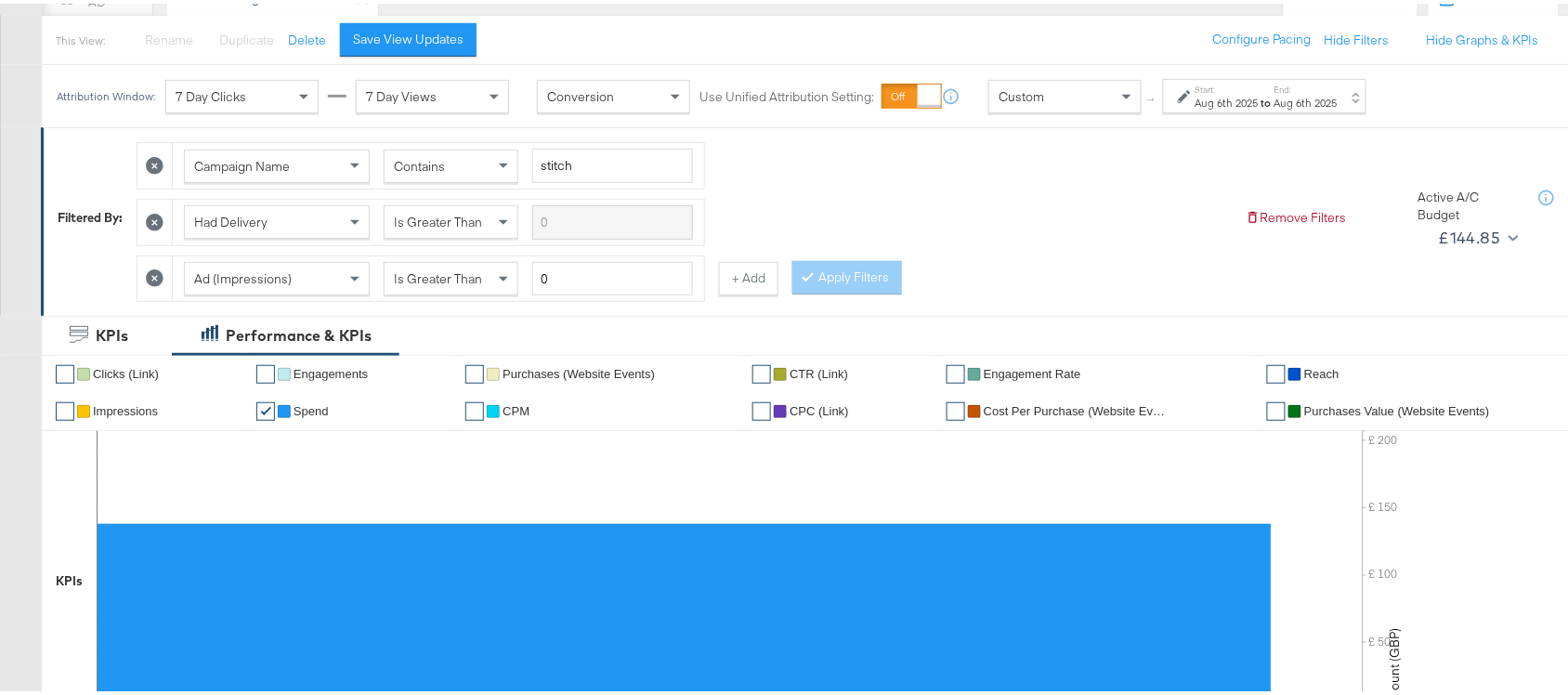 scroll, scrollTop: 0, scrollLeft: 0, axis: both 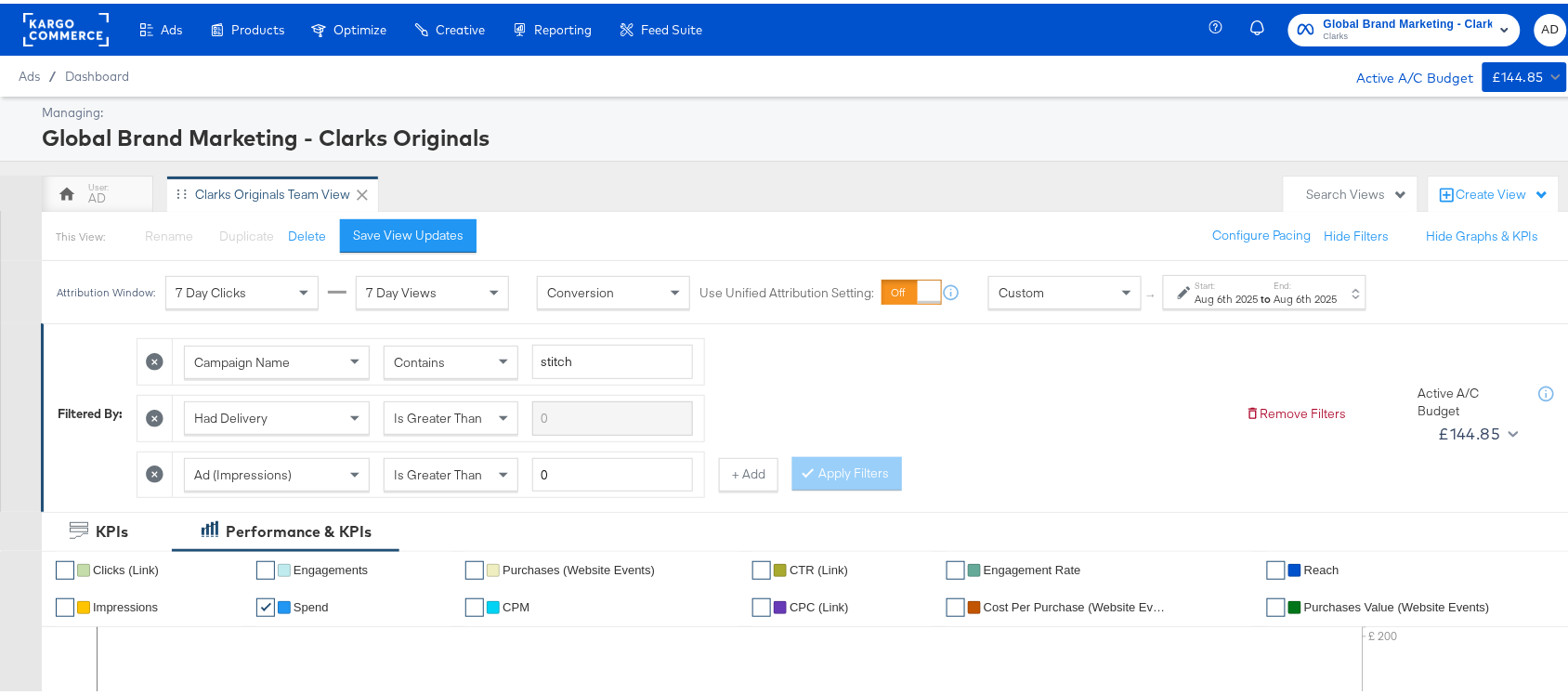 click 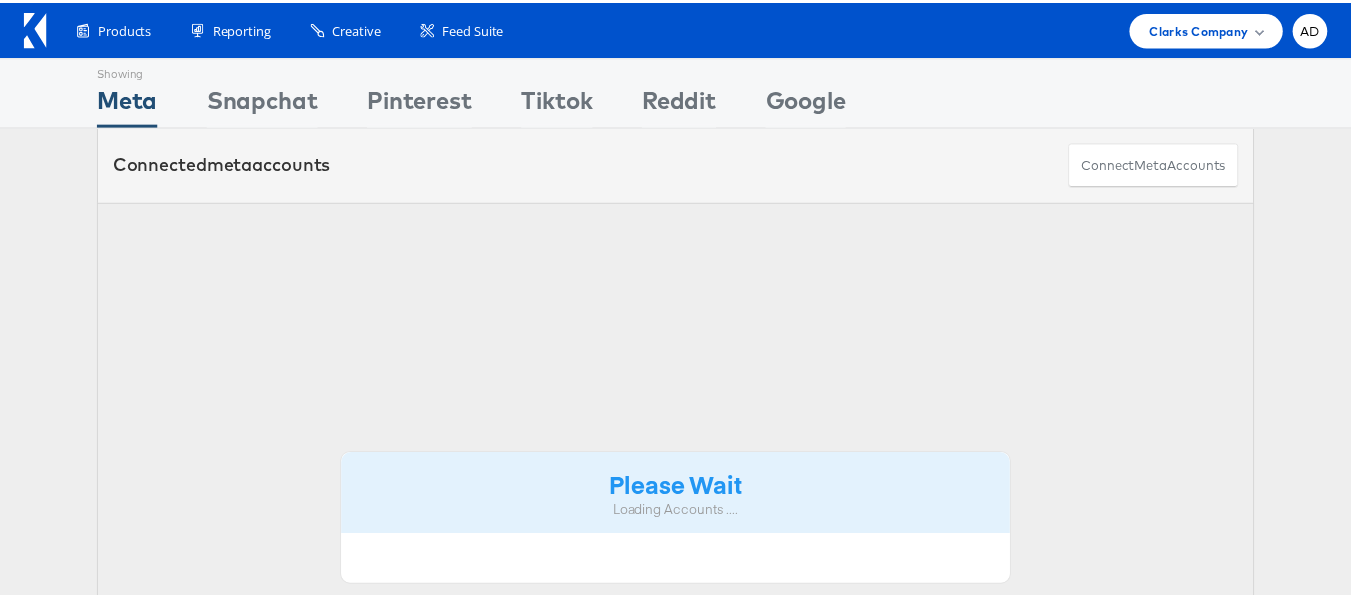scroll, scrollTop: 0, scrollLeft: 0, axis: both 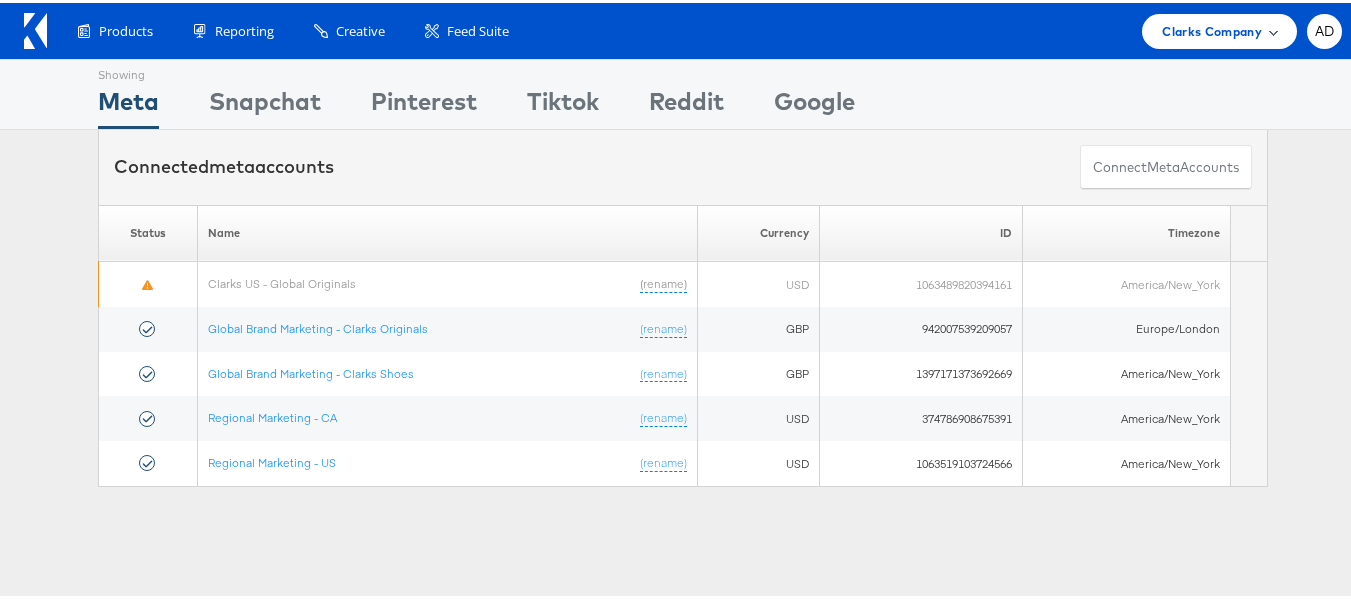 click on "Clarks Company" at bounding box center (1212, 28) 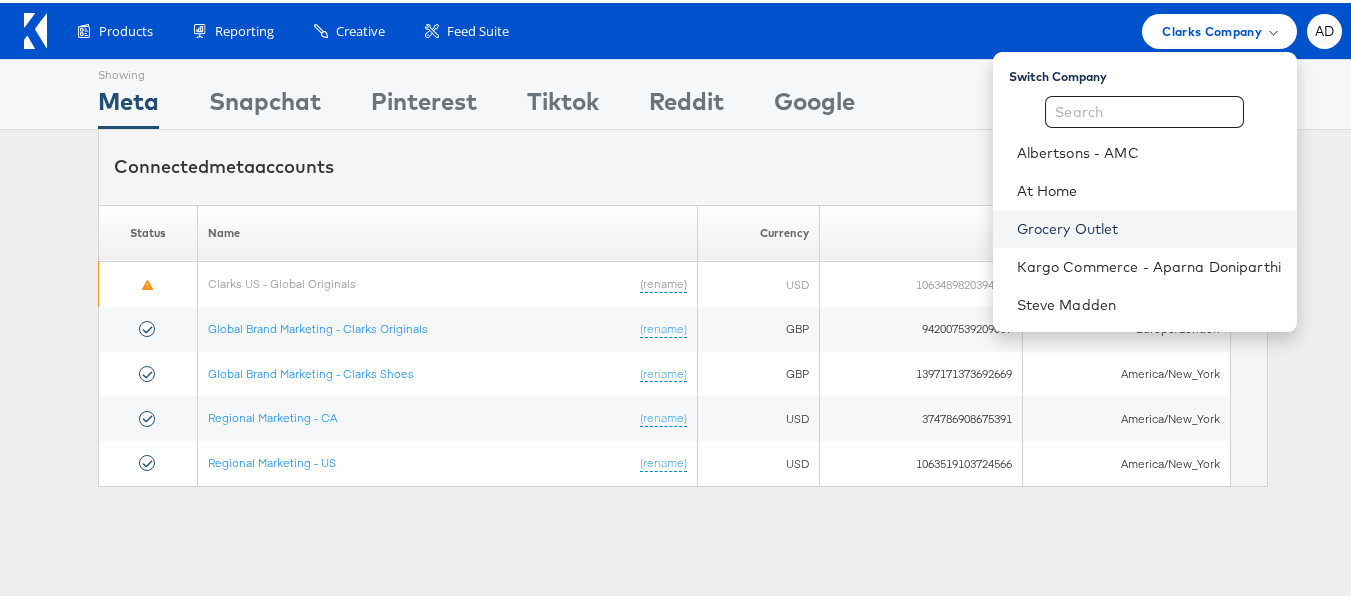click on "Grocery Outlet" at bounding box center [1149, 226] 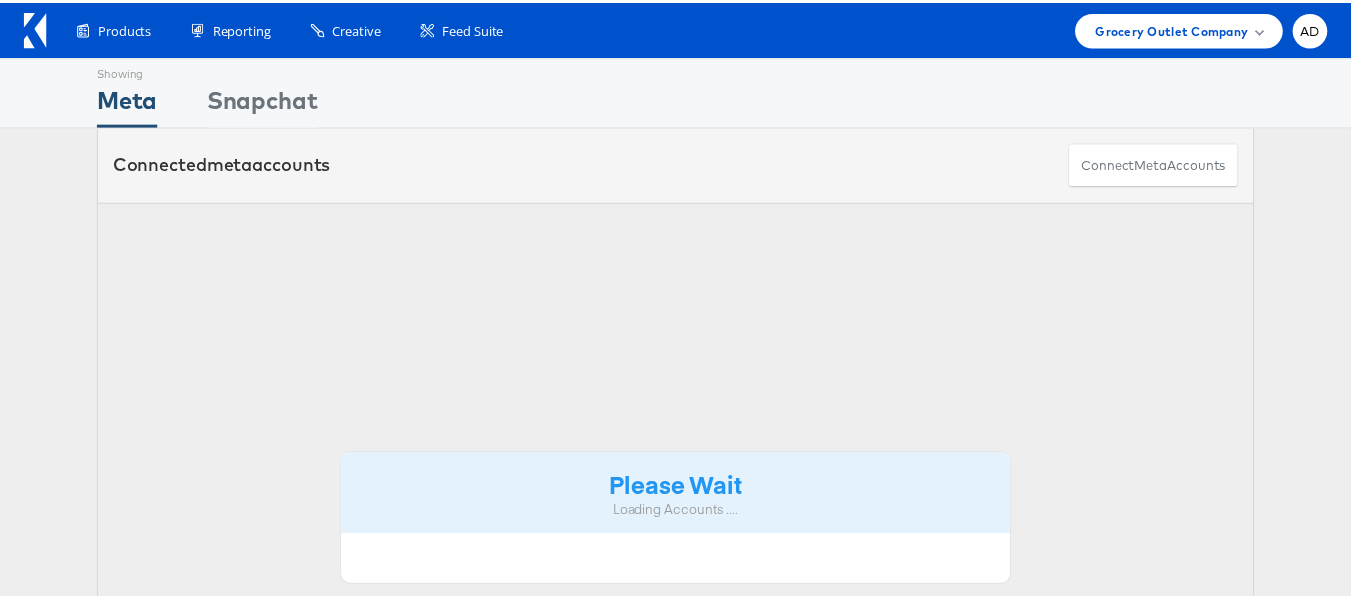 scroll, scrollTop: 0, scrollLeft: 0, axis: both 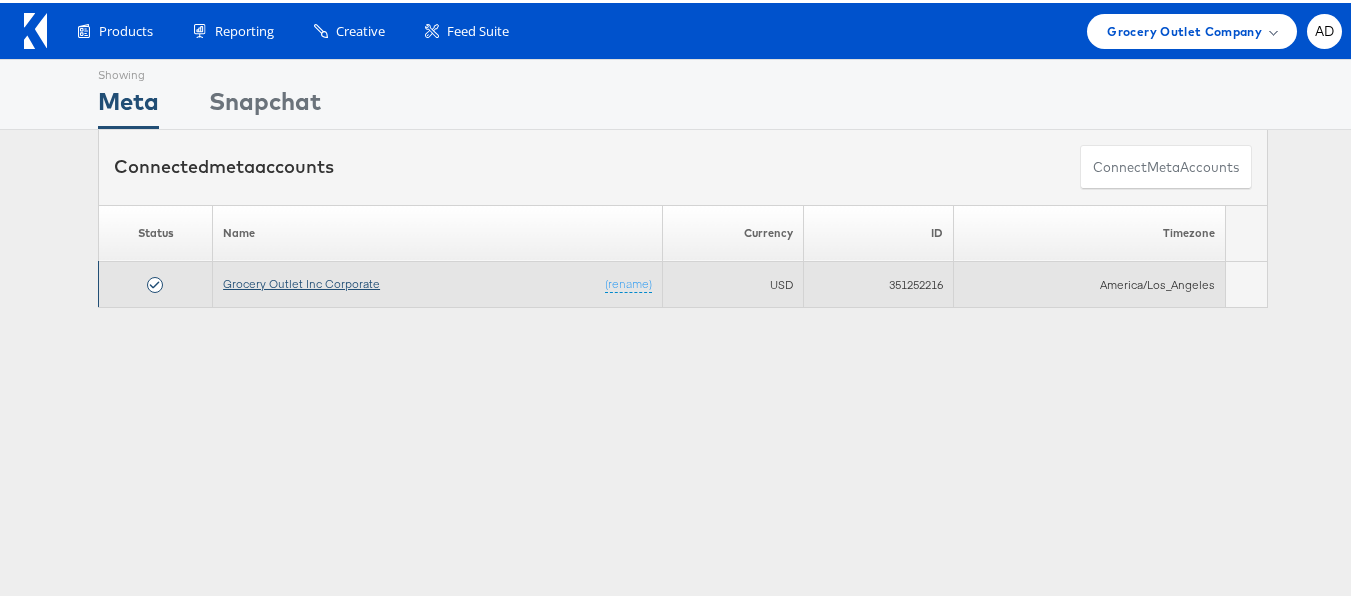 click on "Grocery Outlet Inc Corporate" at bounding box center (301, 280) 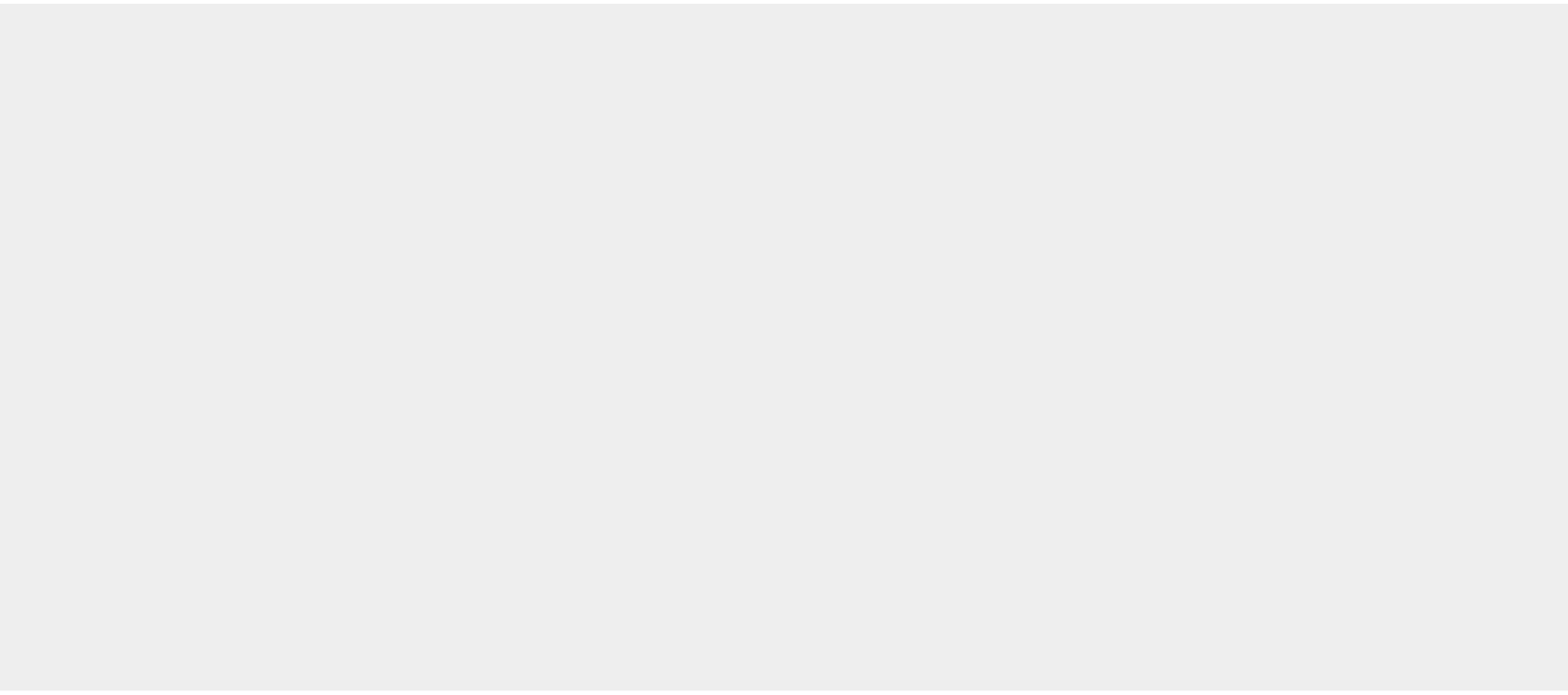 scroll, scrollTop: 0, scrollLeft: 0, axis: both 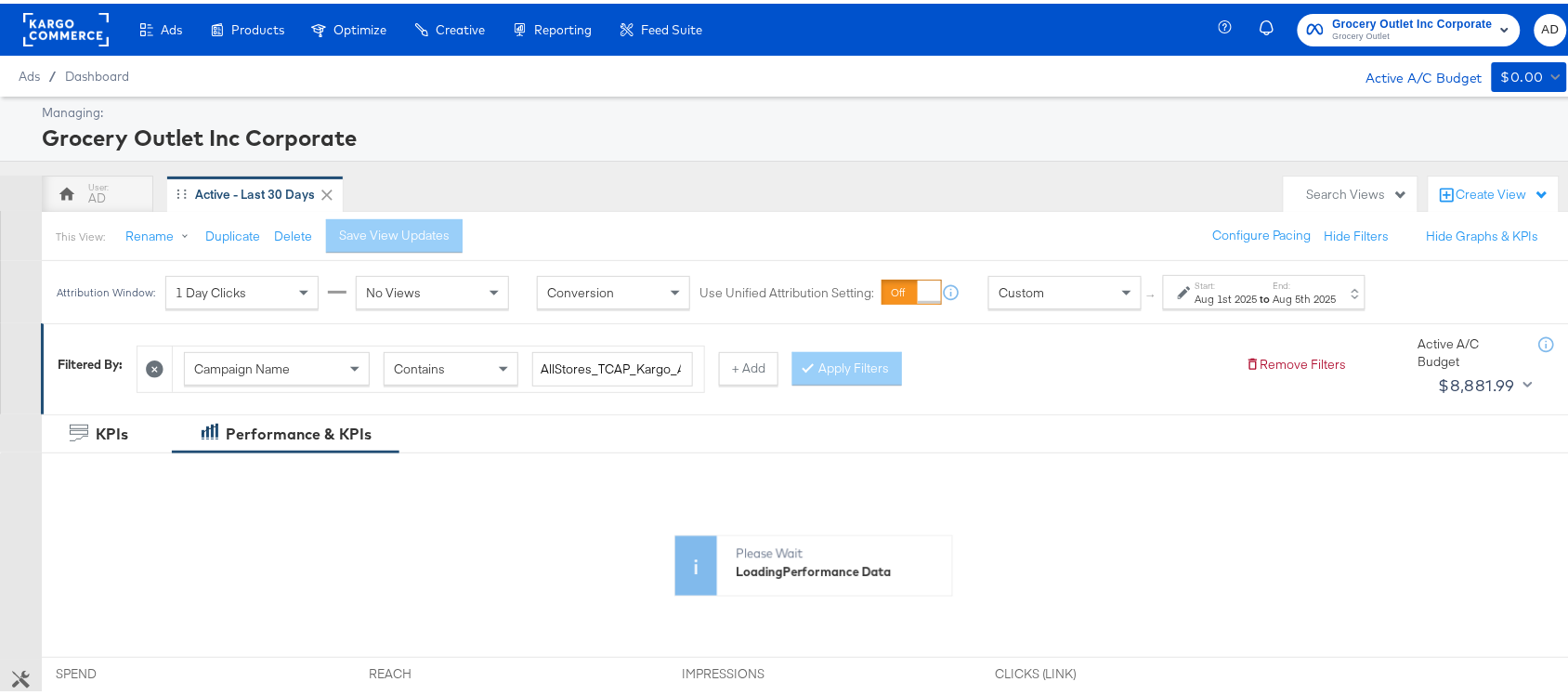 click on "Aug 1st 2025" at bounding box center [1226, 295] 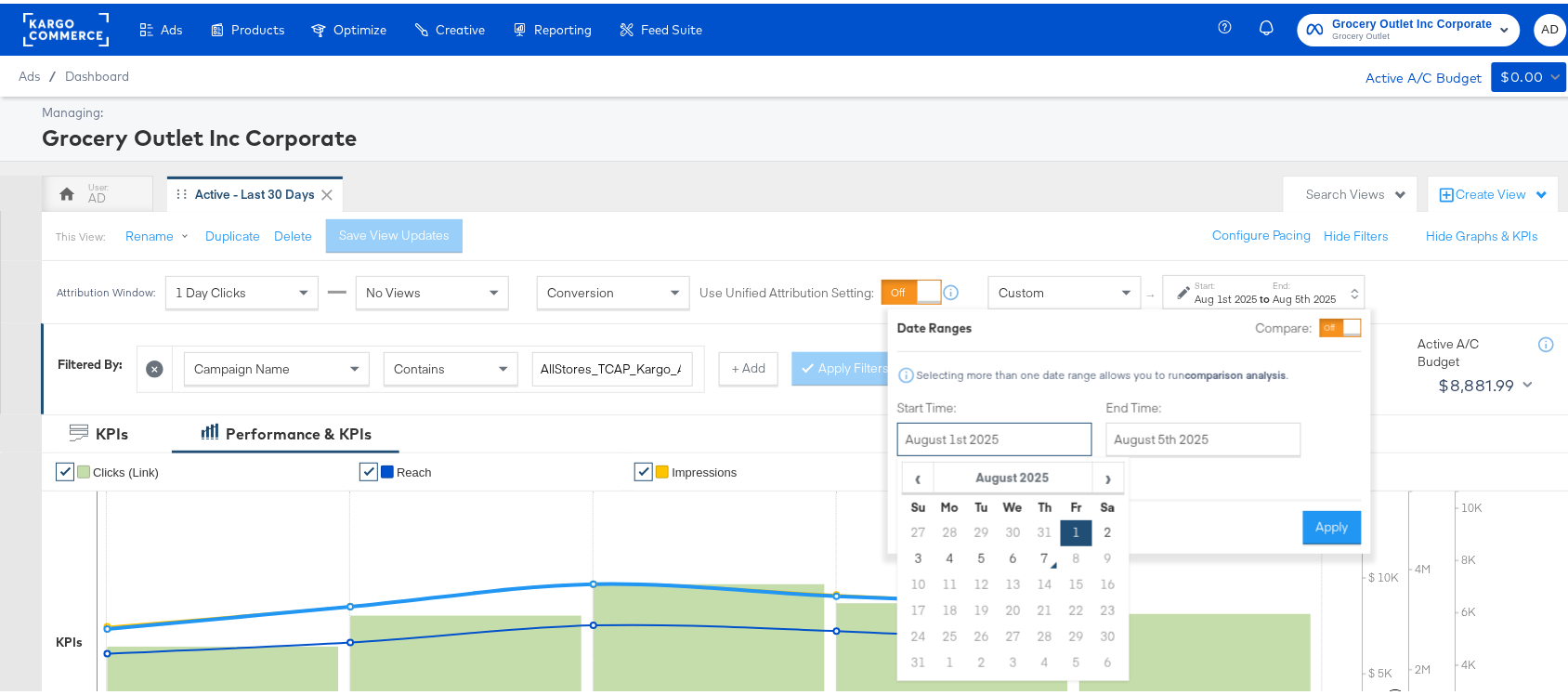 click on "August 1st 2025" at bounding box center (995, 436) 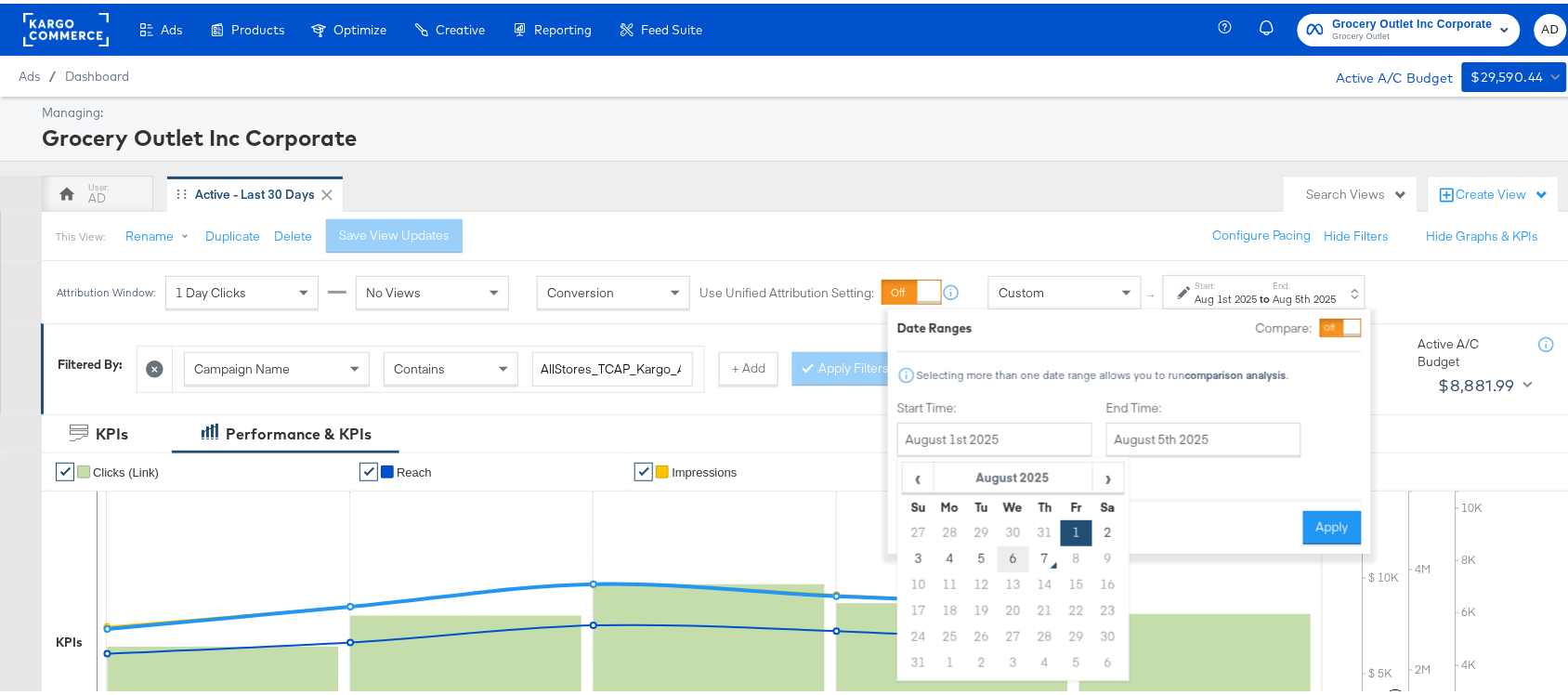 click on "6" at bounding box center (1013, 556) 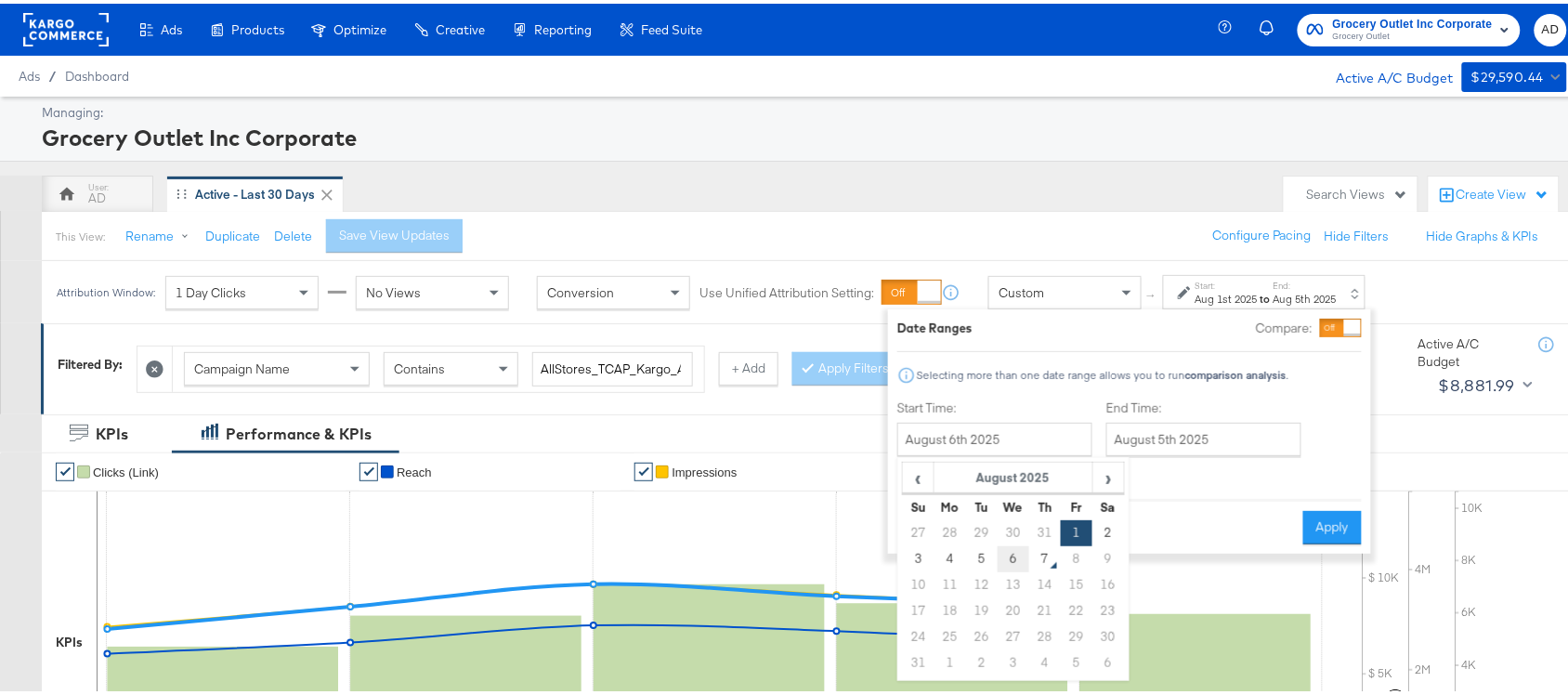 type on "August 6th 2025" 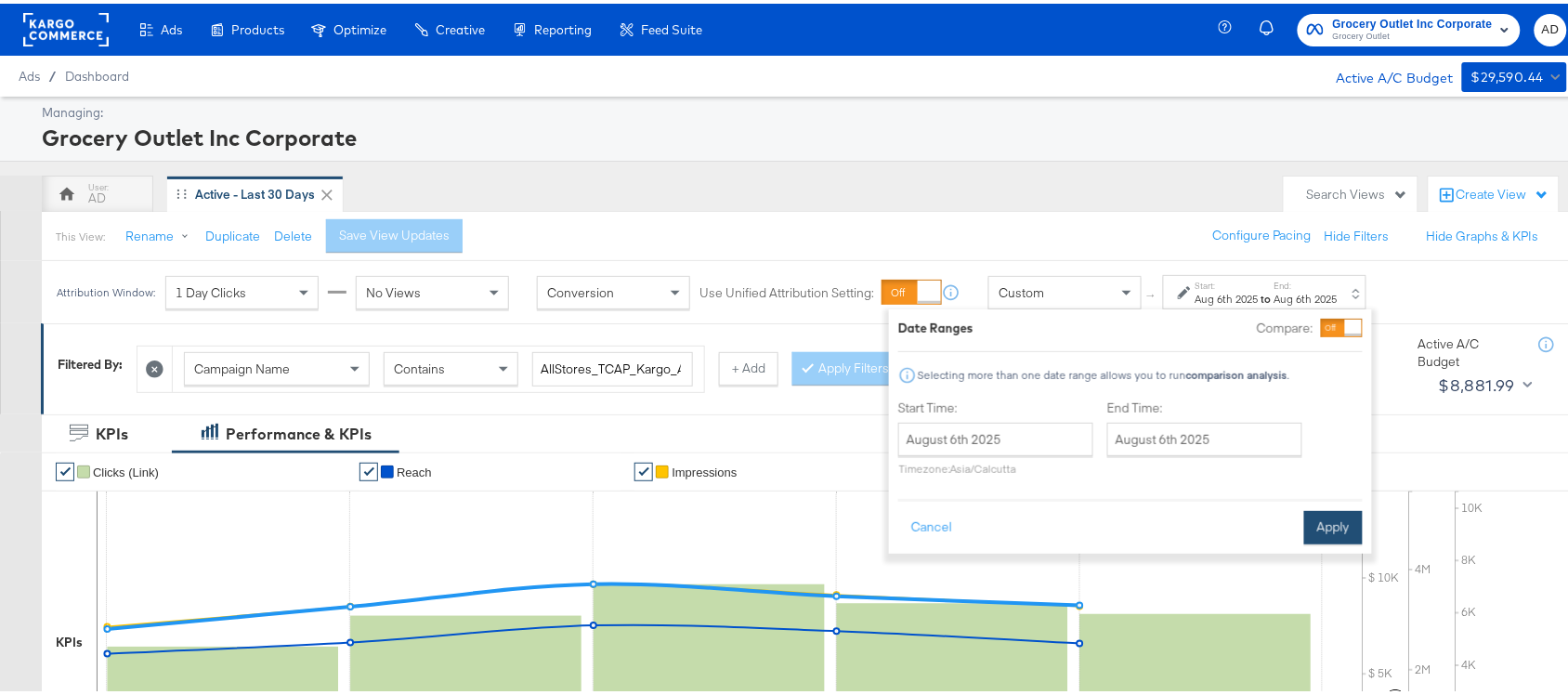 click on "Apply" at bounding box center [1333, 524] 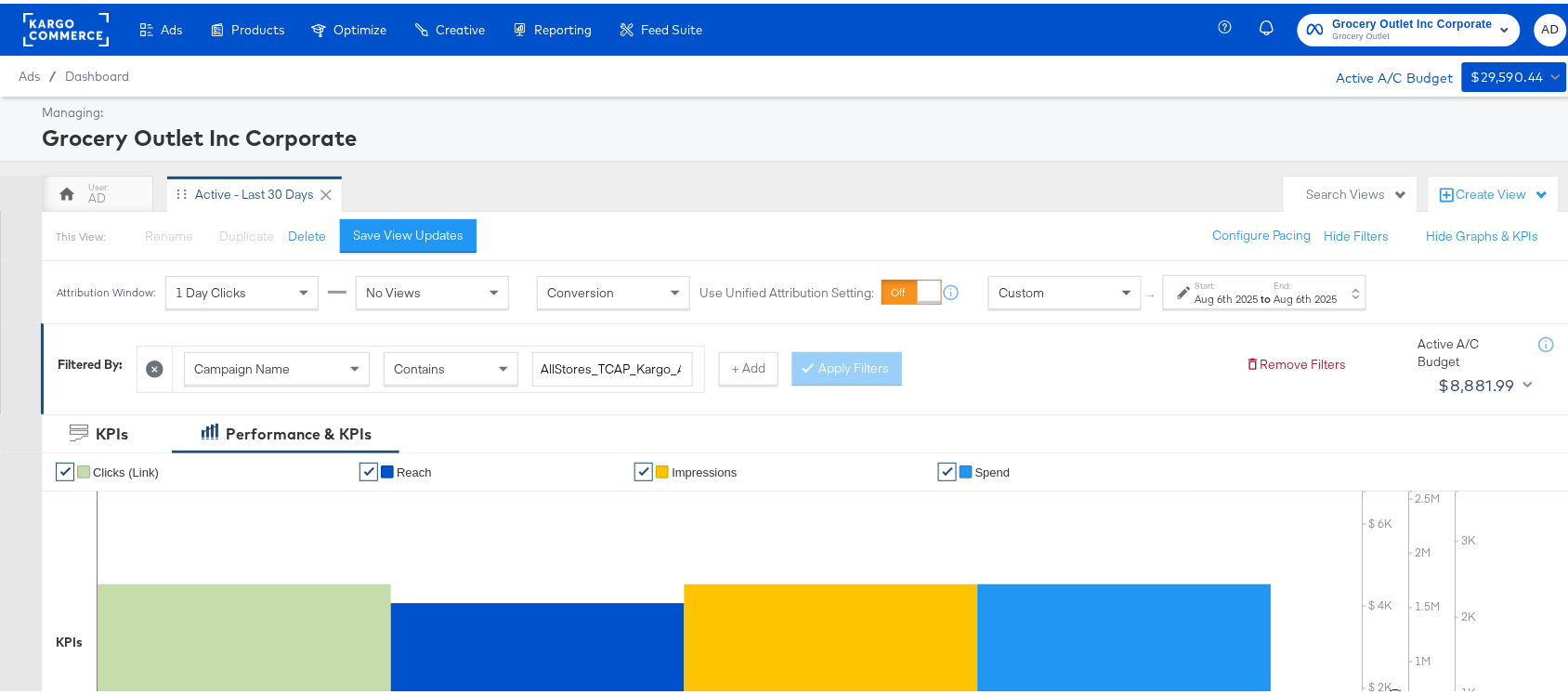 scroll, scrollTop: 648, scrollLeft: 0, axis: vertical 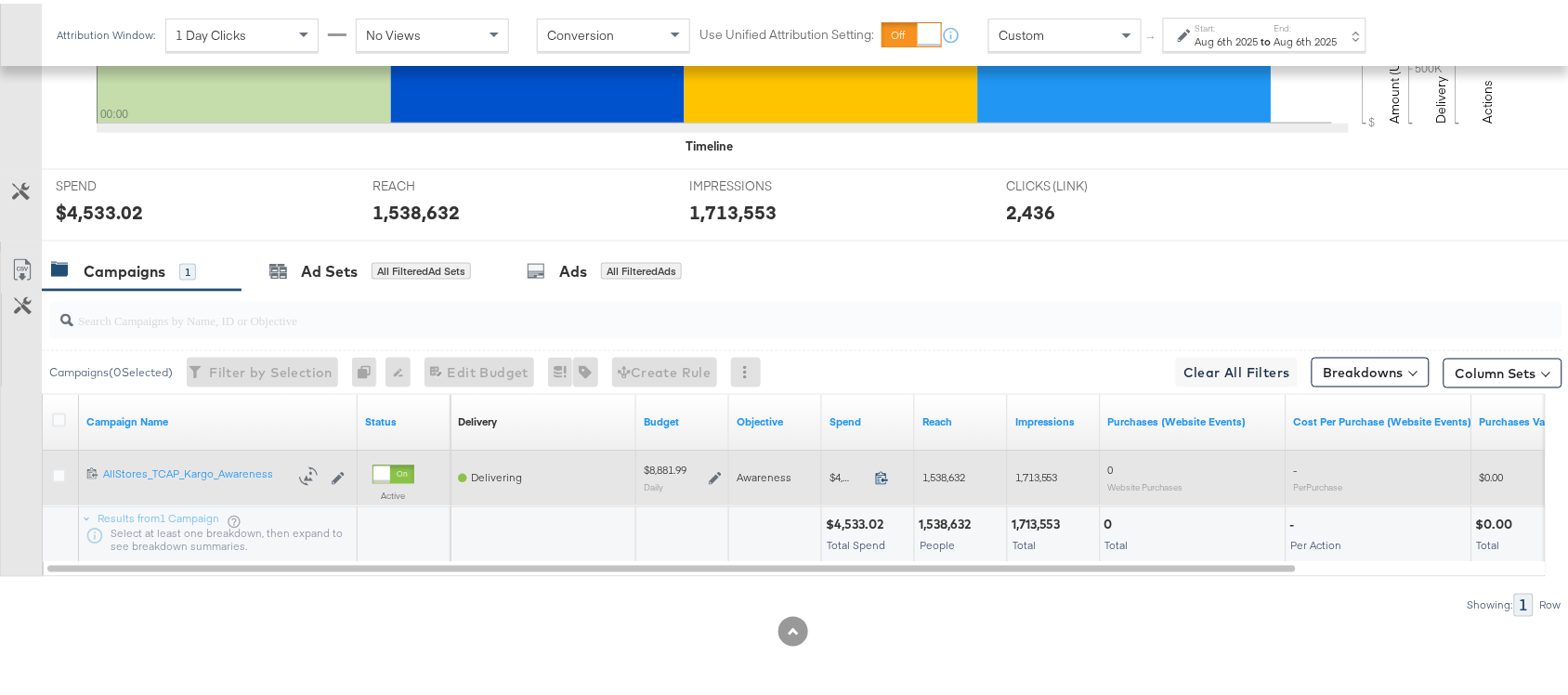 click 